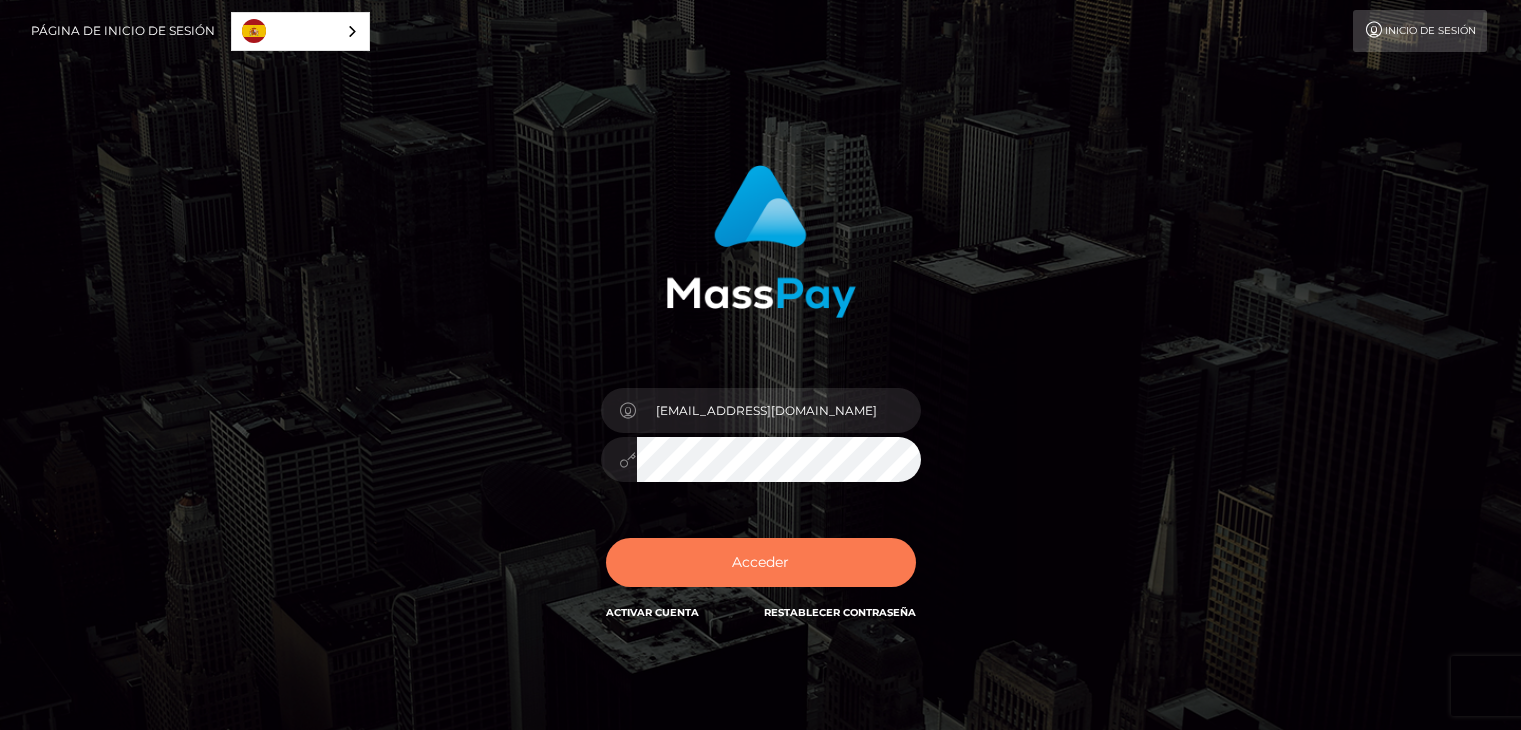 scroll, scrollTop: 0, scrollLeft: 0, axis: both 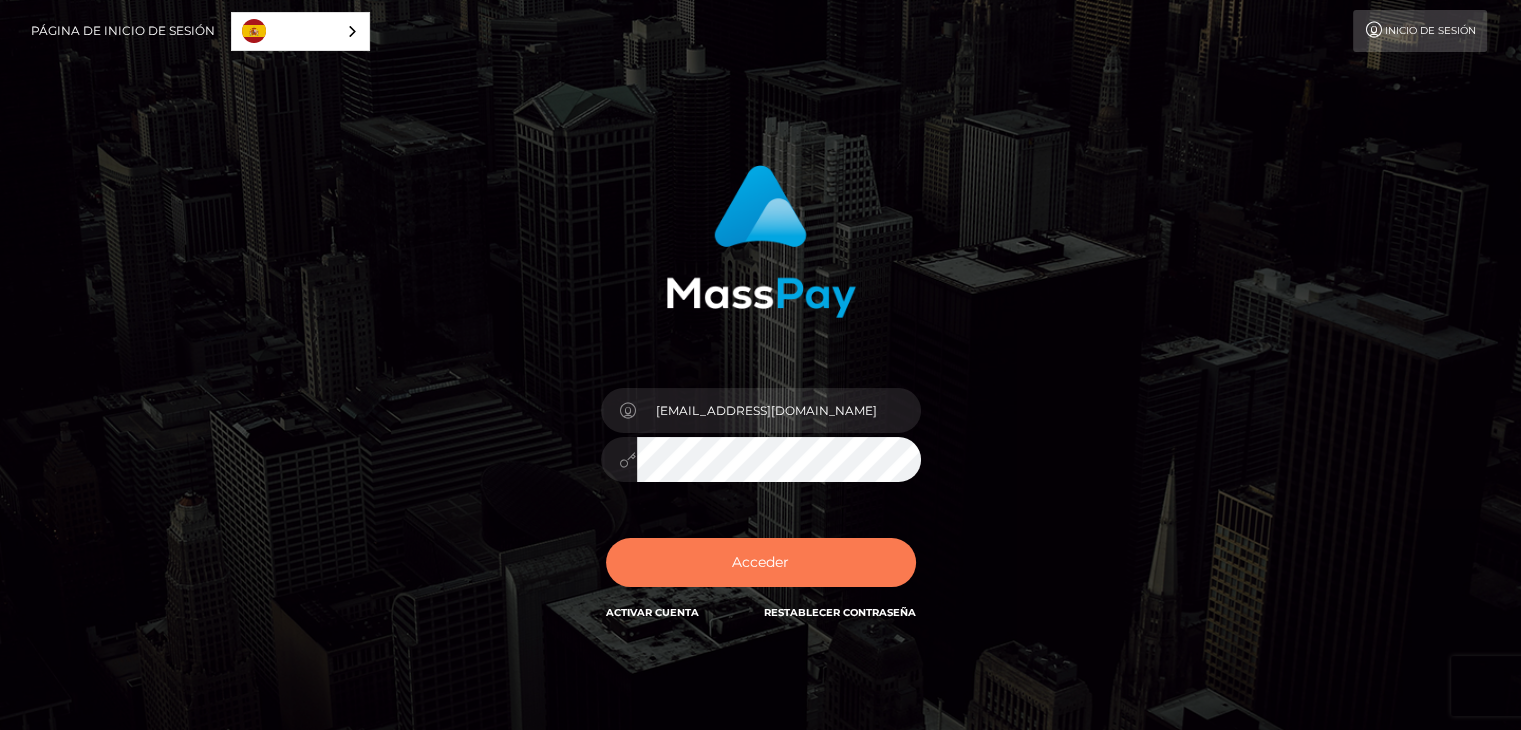 click on "Acceder" at bounding box center [761, 562] 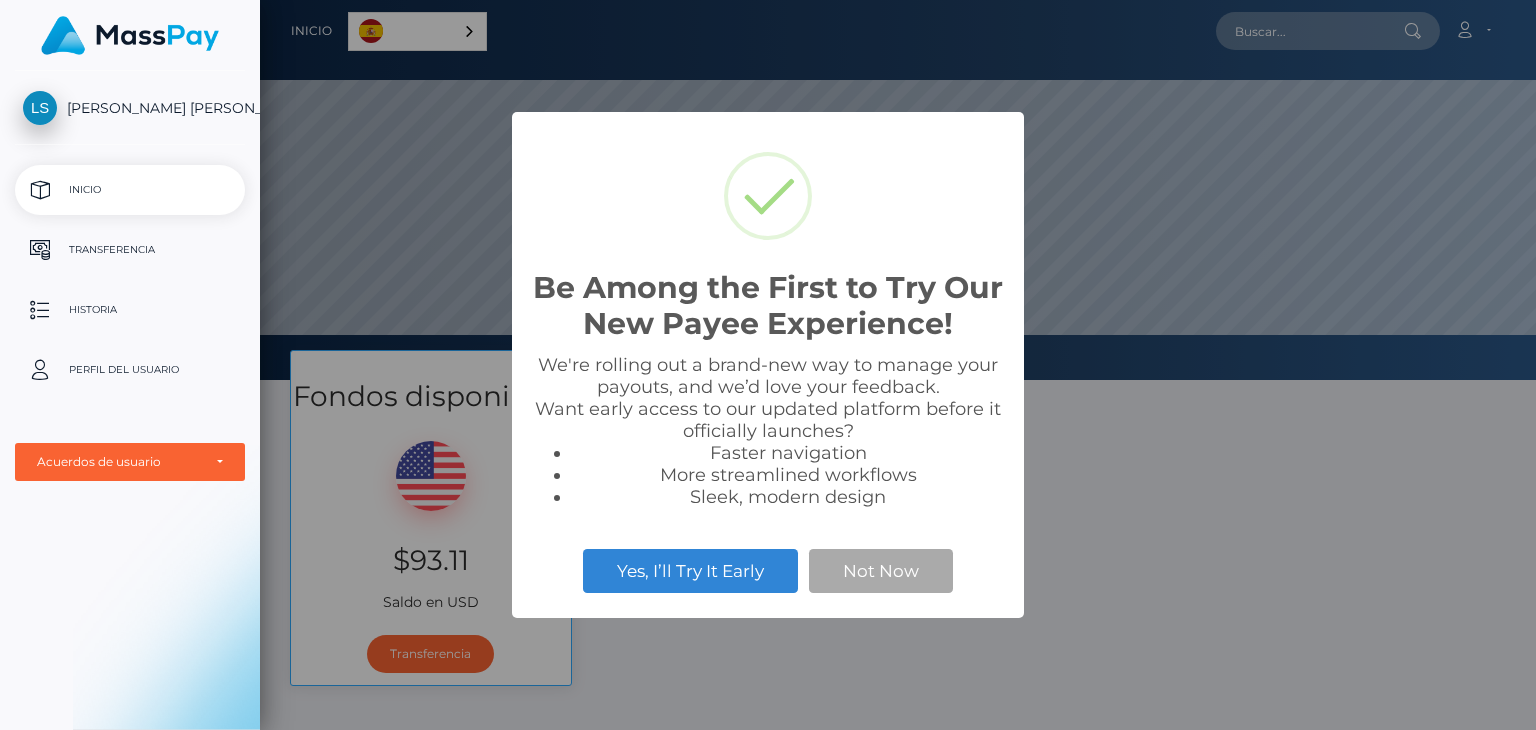 scroll, scrollTop: 0, scrollLeft: 0, axis: both 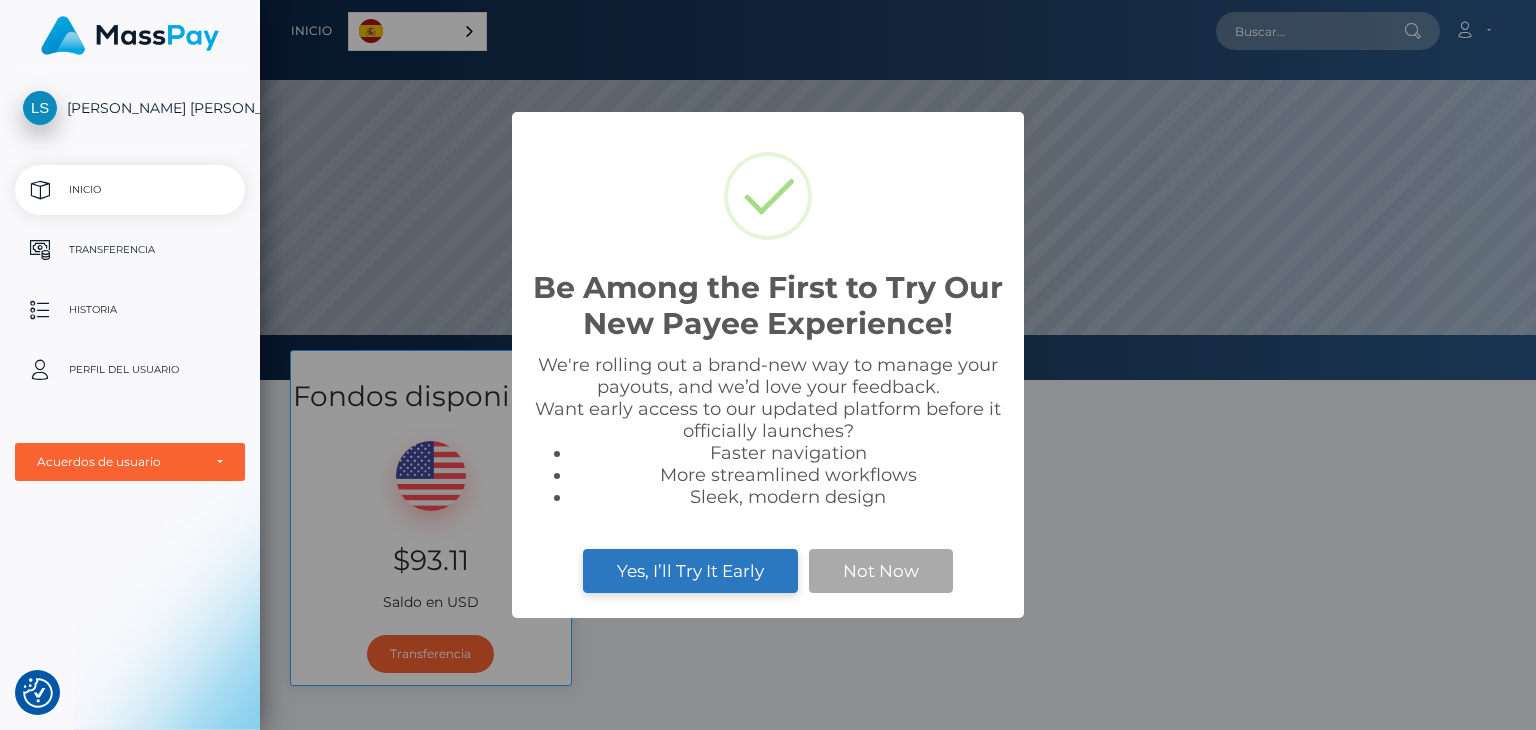 click on "Yes, I’ll Try It Early" at bounding box center (690, 571) 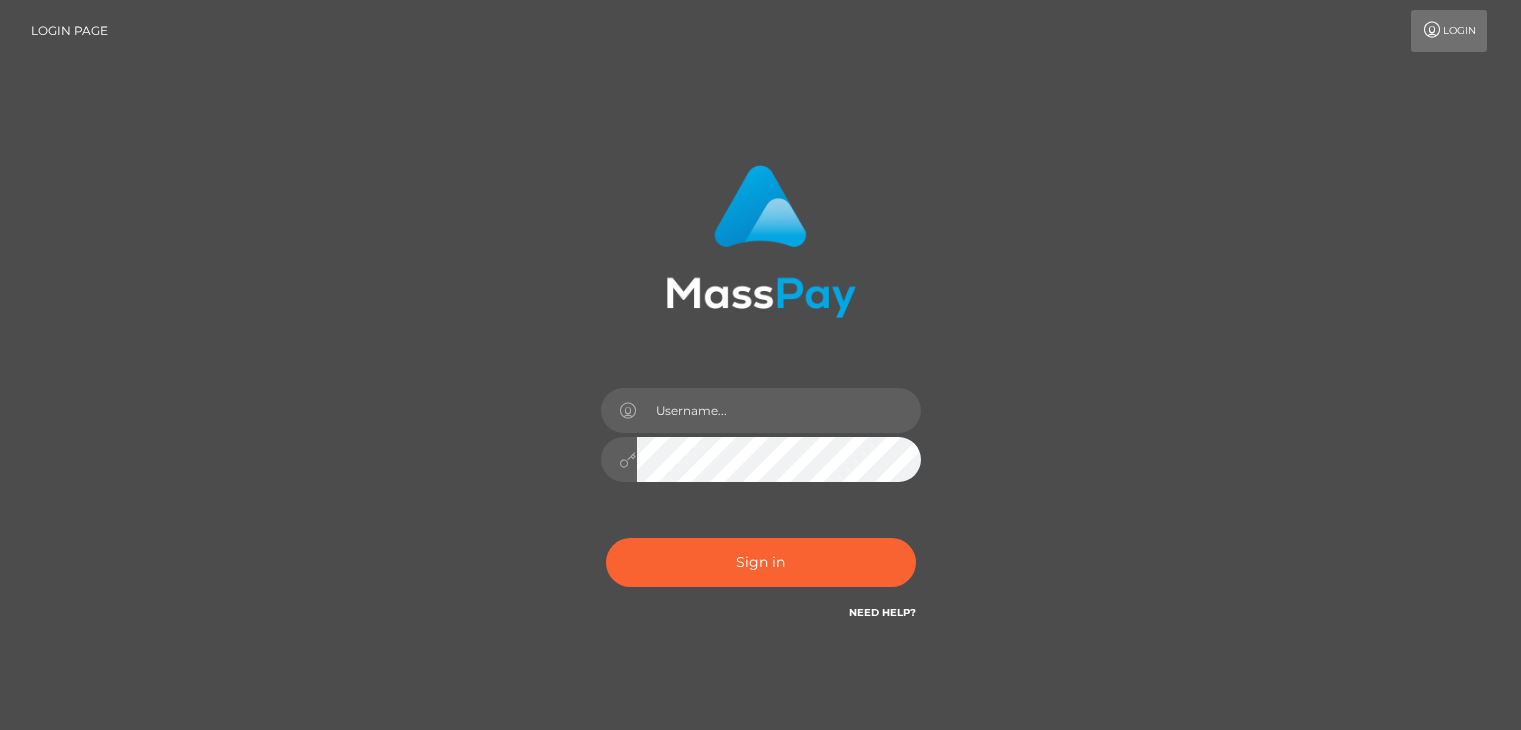 scroll, scrollTop: 0, scrollLeft: 0, axis: both 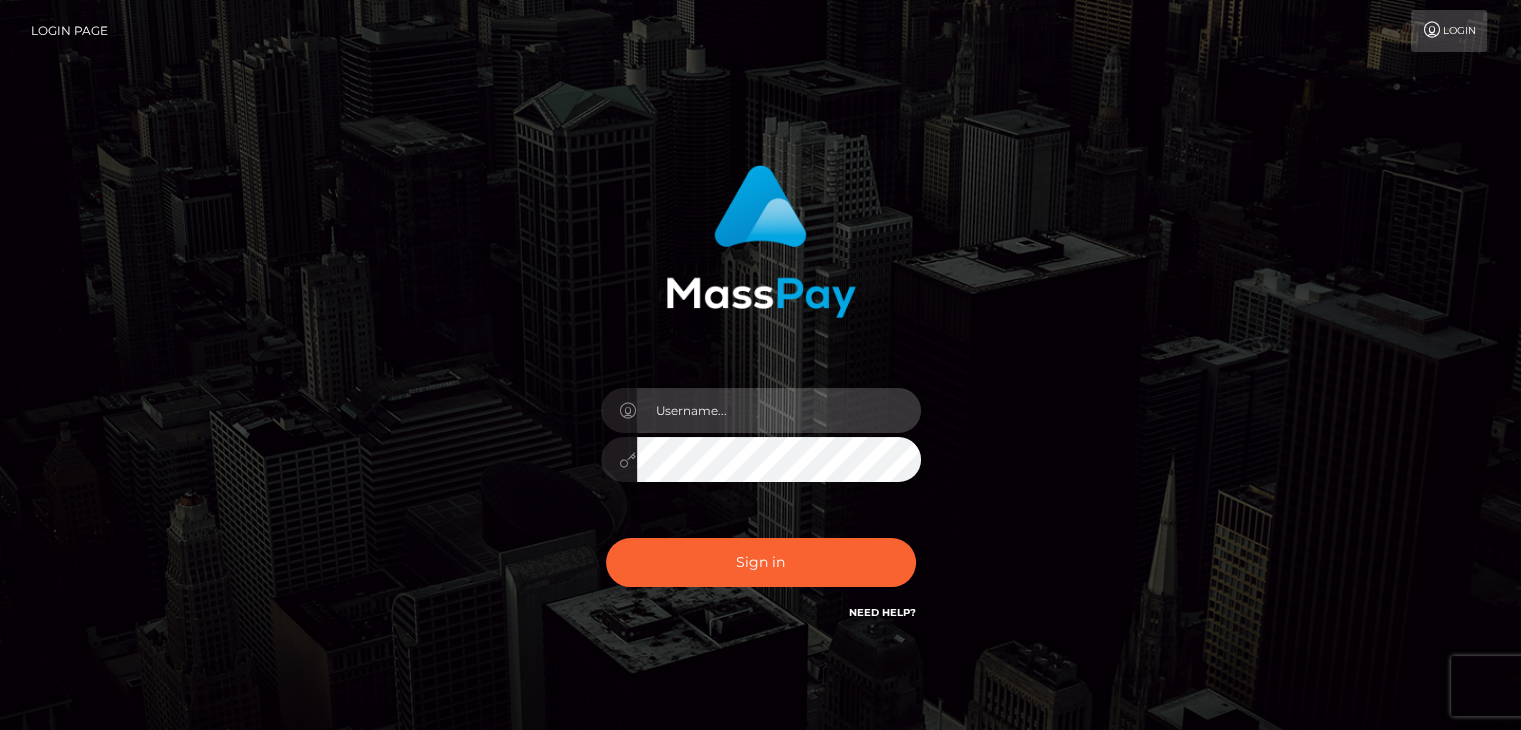 click at bounding box center (779, 410) 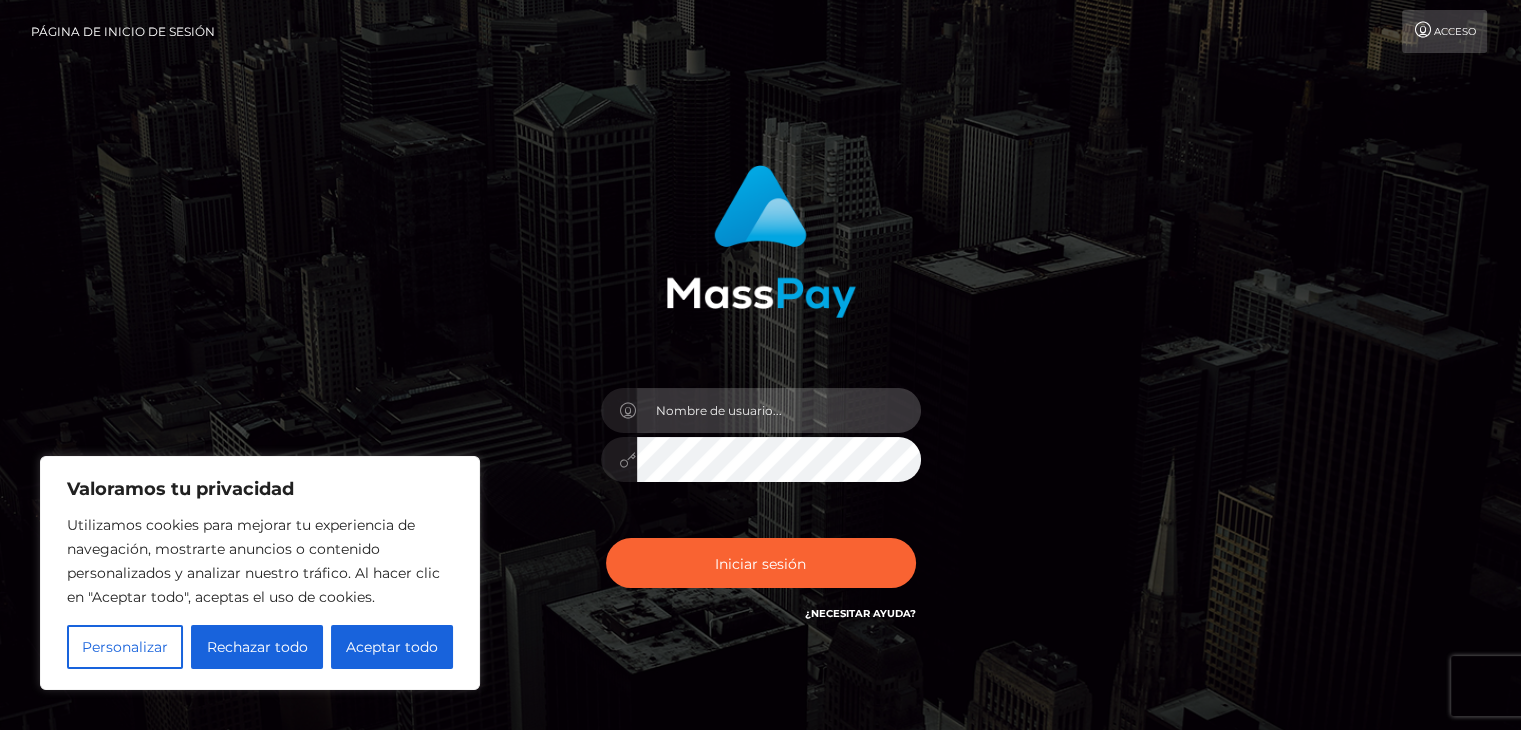 type on "[EMAIL_ADDRESS][DOMAIN_NAME]" 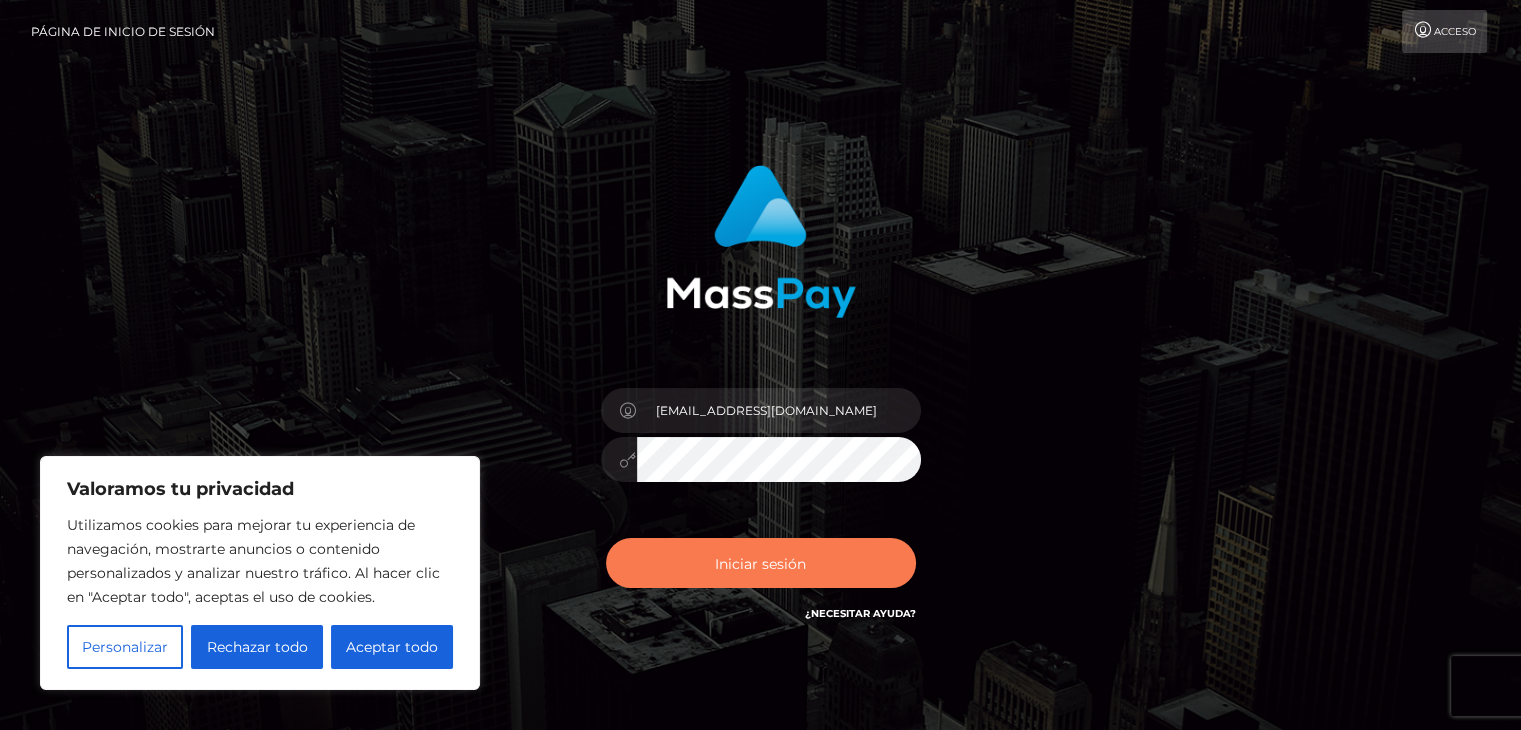 click on "Iniciar sesión" at bounding box center [760, 563] 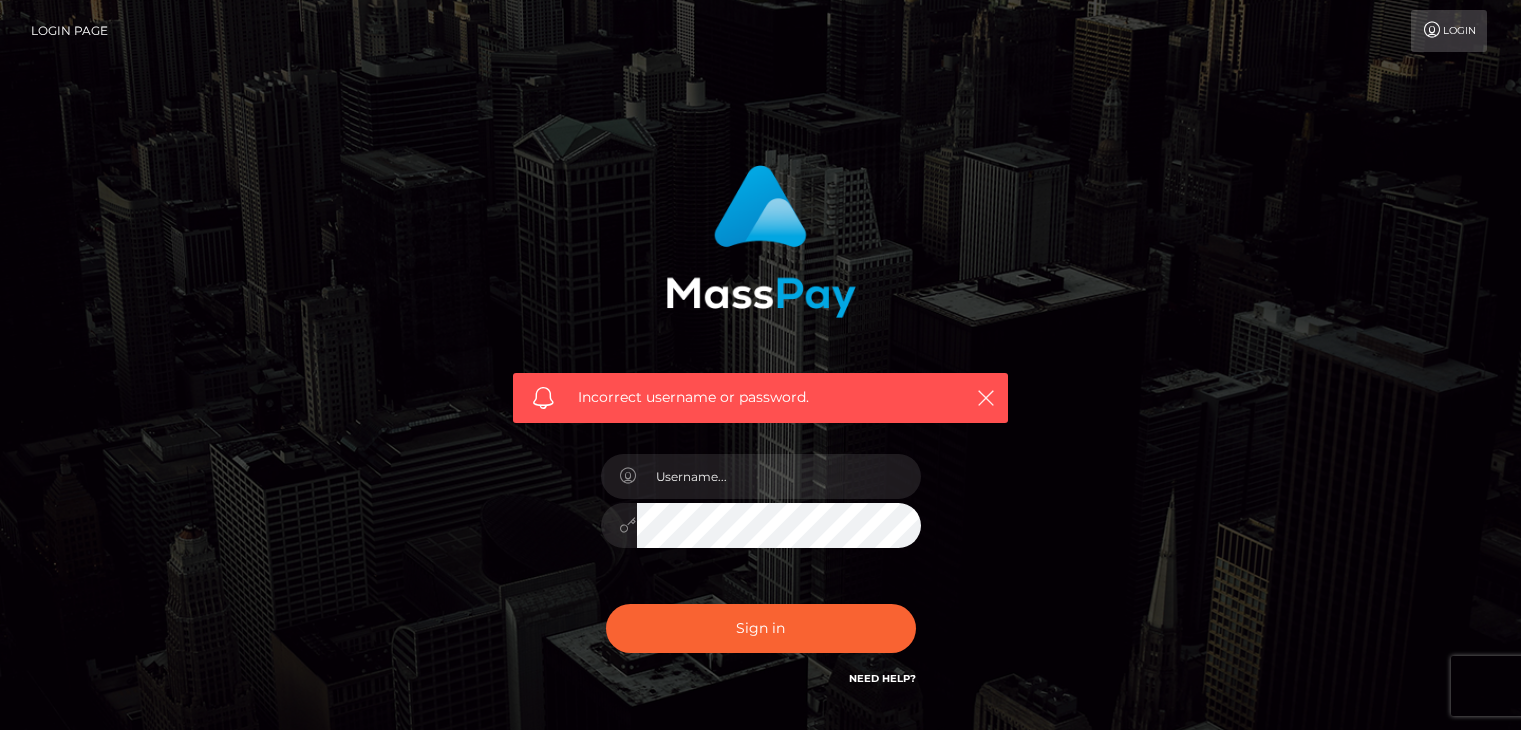 scroll, scrollTop: 0, scrollLeft: 0, axis: both 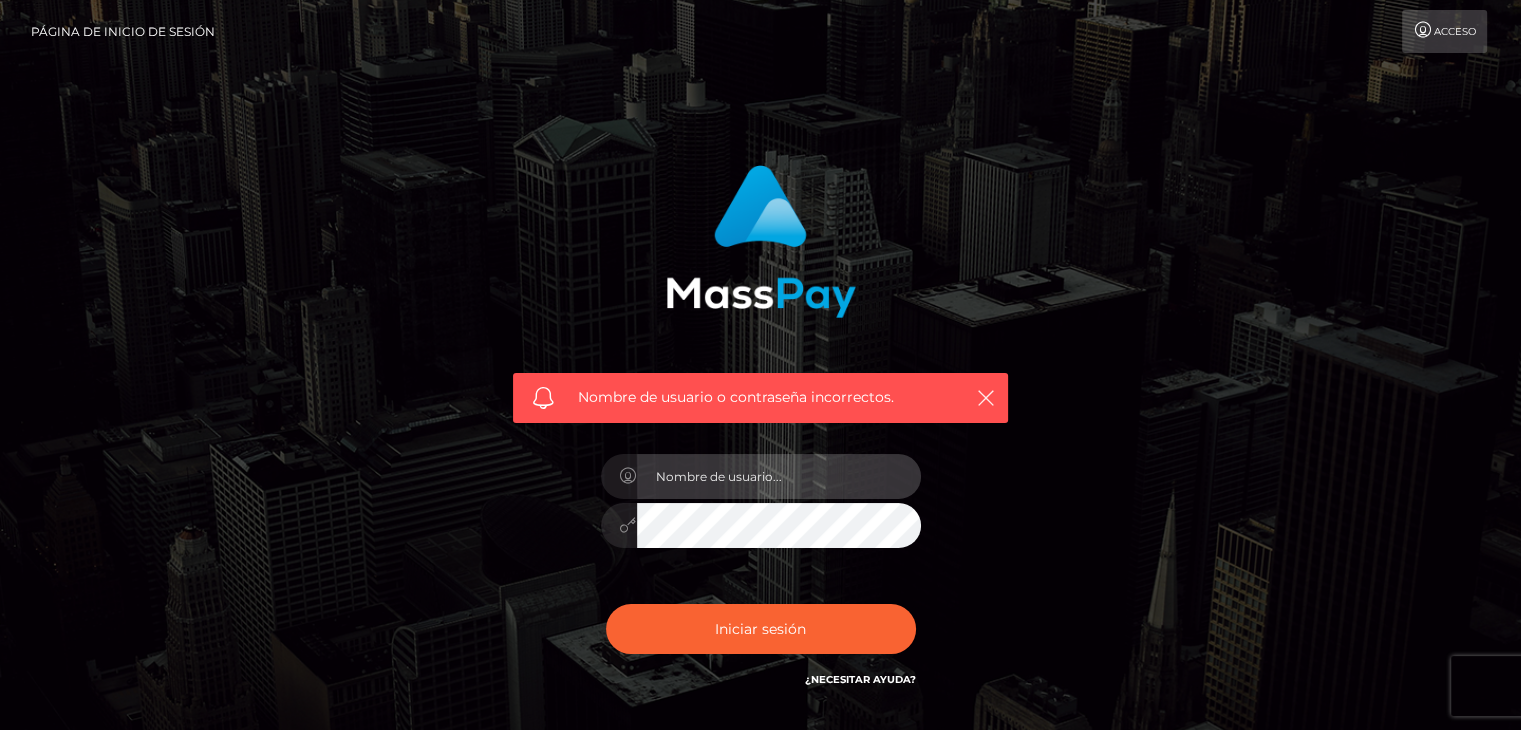 drag, startPoint x: 739, startPoint y: 455, endPoint x: 742, endPoint y: 472, distance: 17.262676 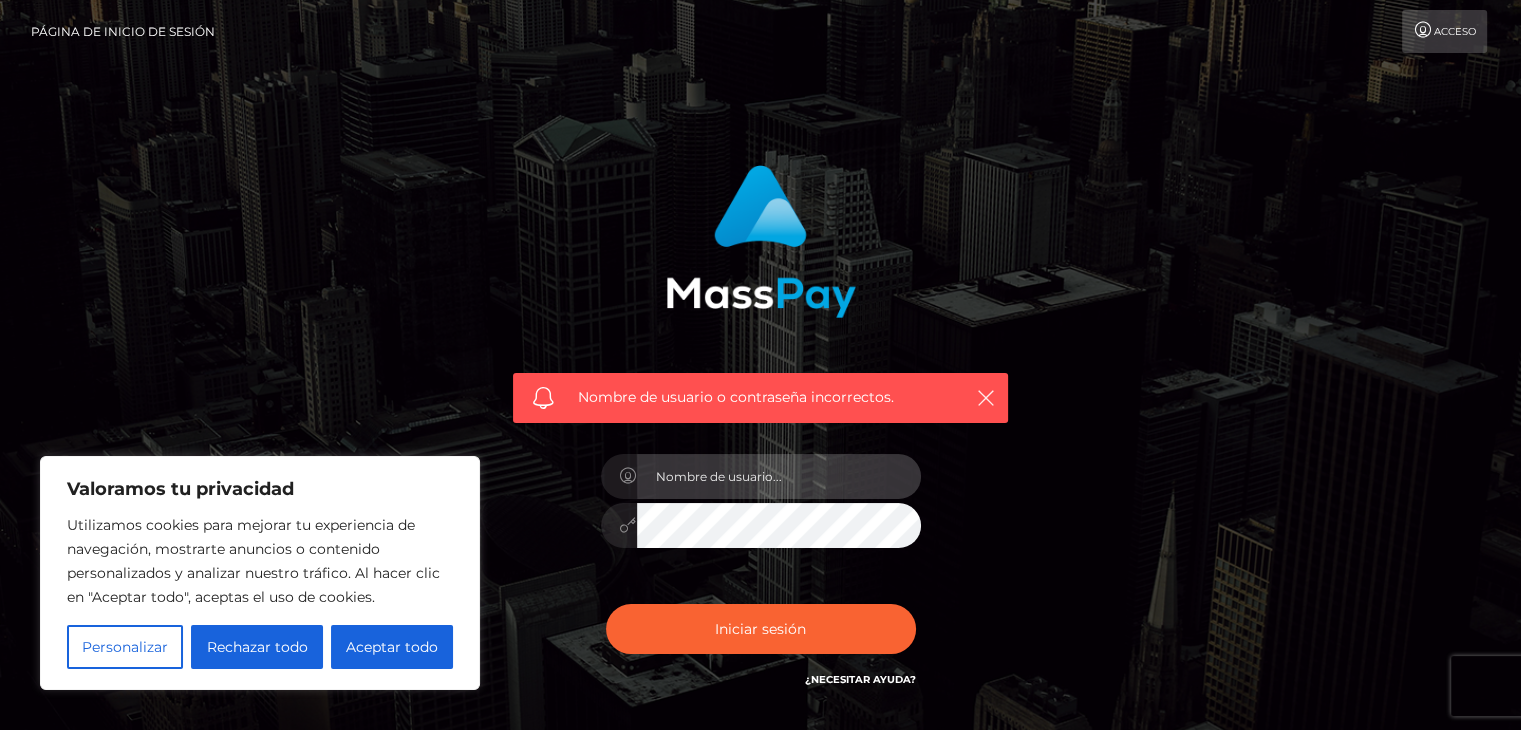 type on "[EMAIL_ADDRESS][DOMAIN_NAME]" 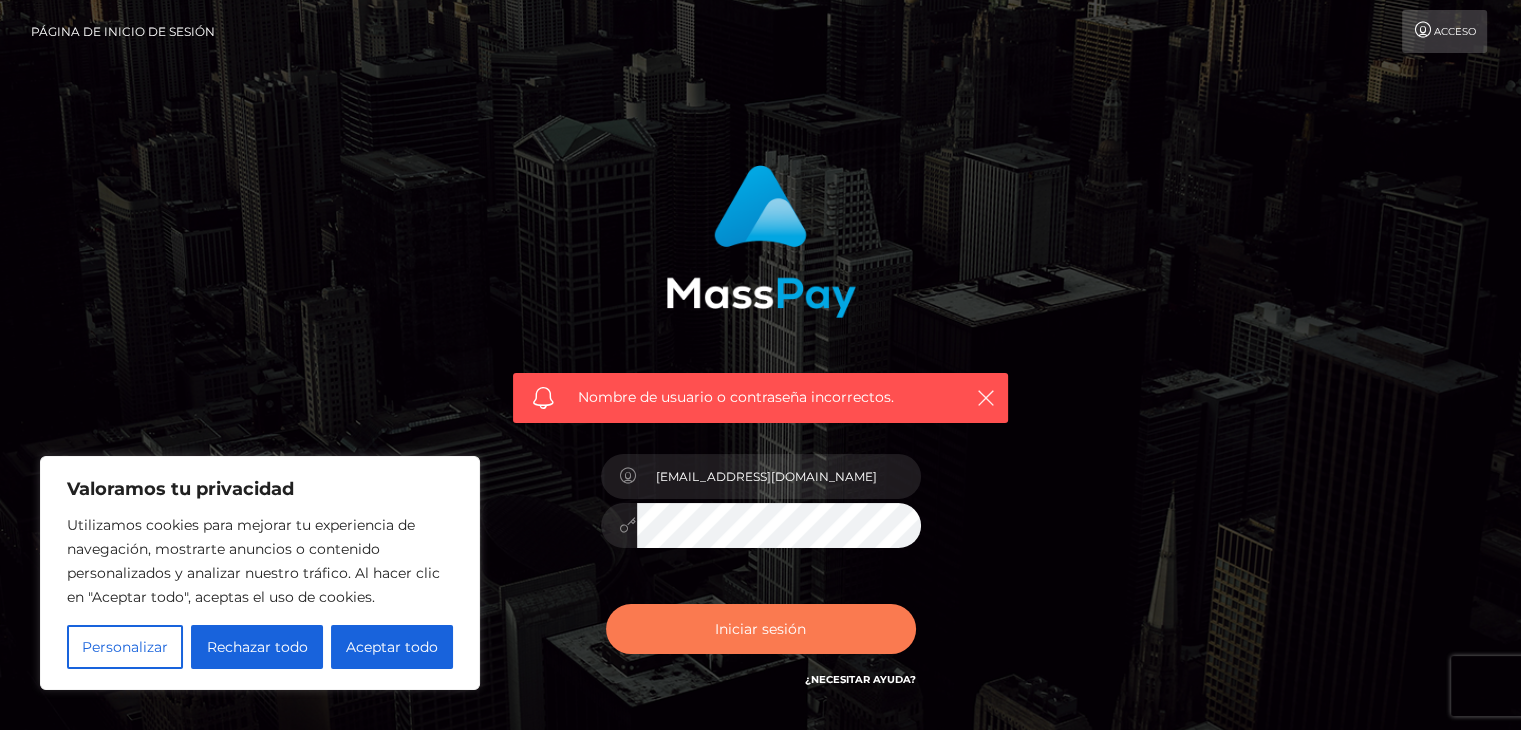 click on "Iniciar sesión" at bounding box center (761, 629) 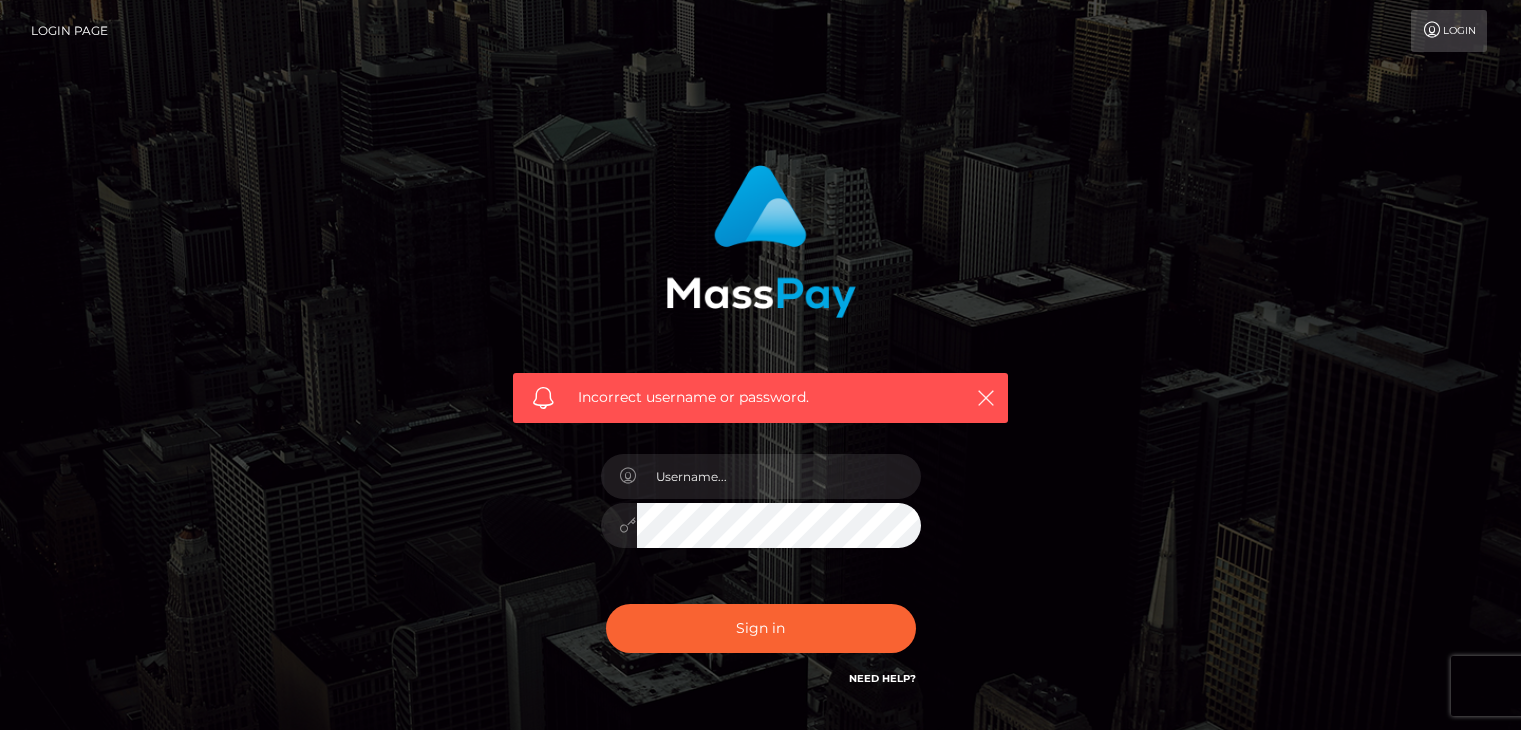 scroll, scrollTop: 0, scrollLeft: 0, axis: both 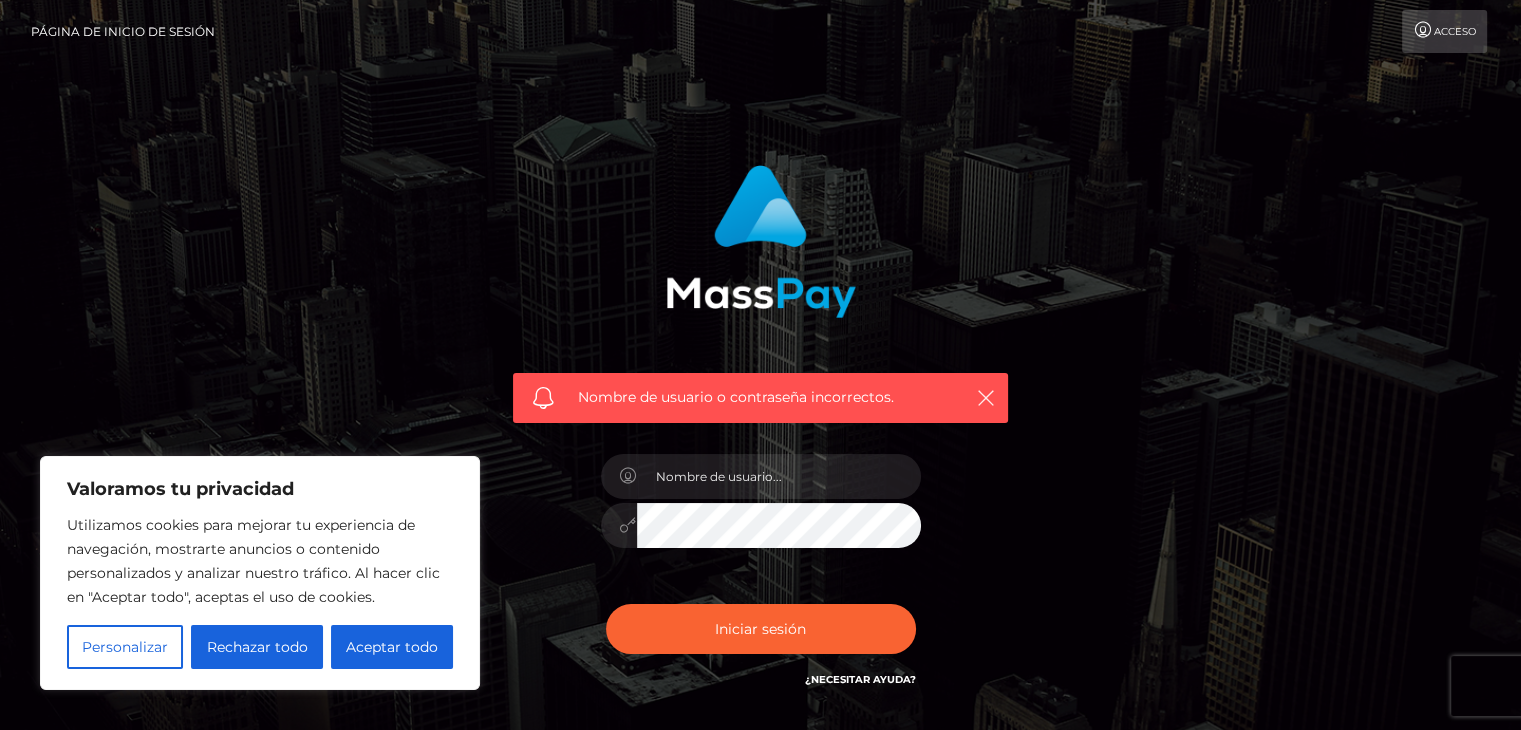click on "Nombre de usuario o contraseña incorrectos." at bounding box center [761, 438] 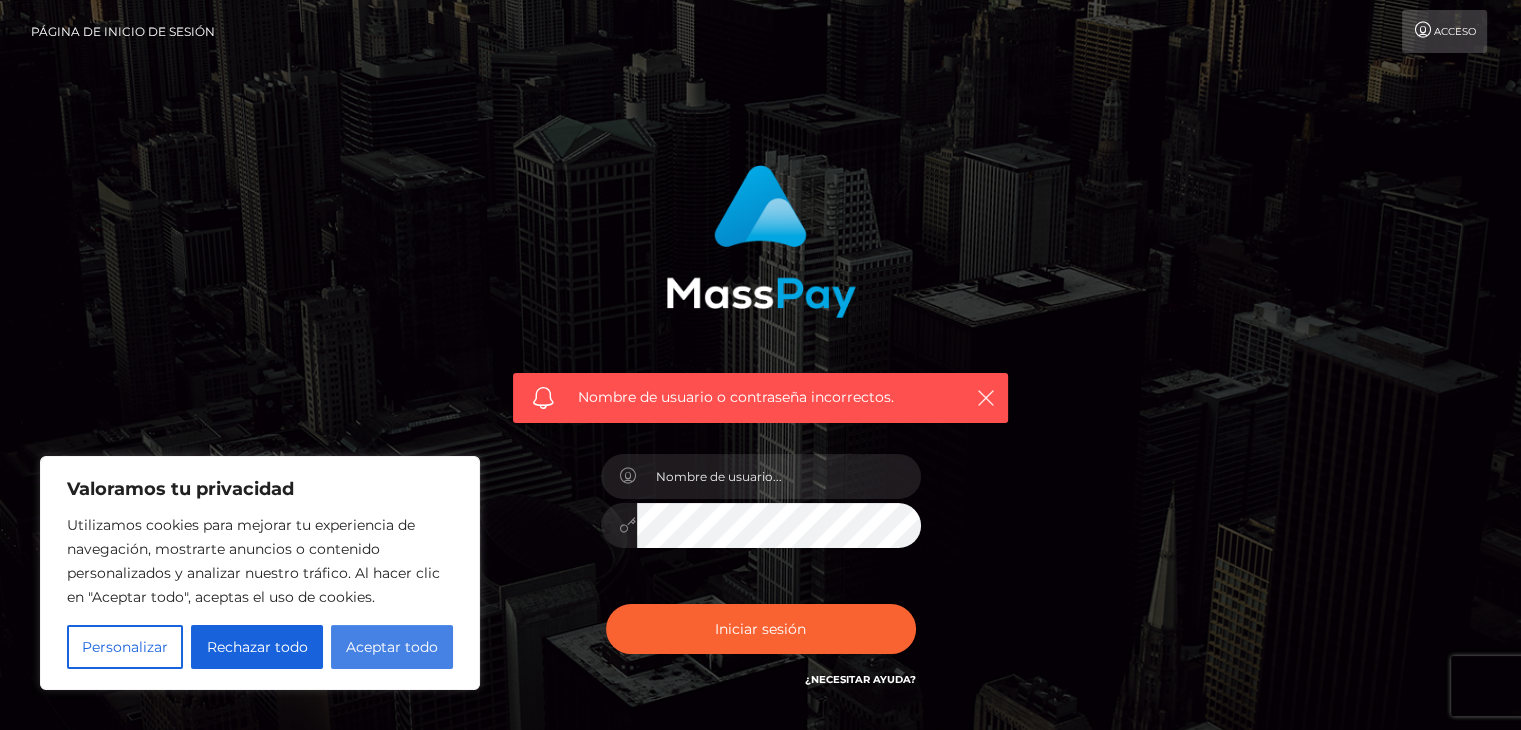 click on "Aceptar todo" at bounding box center [392, 647] 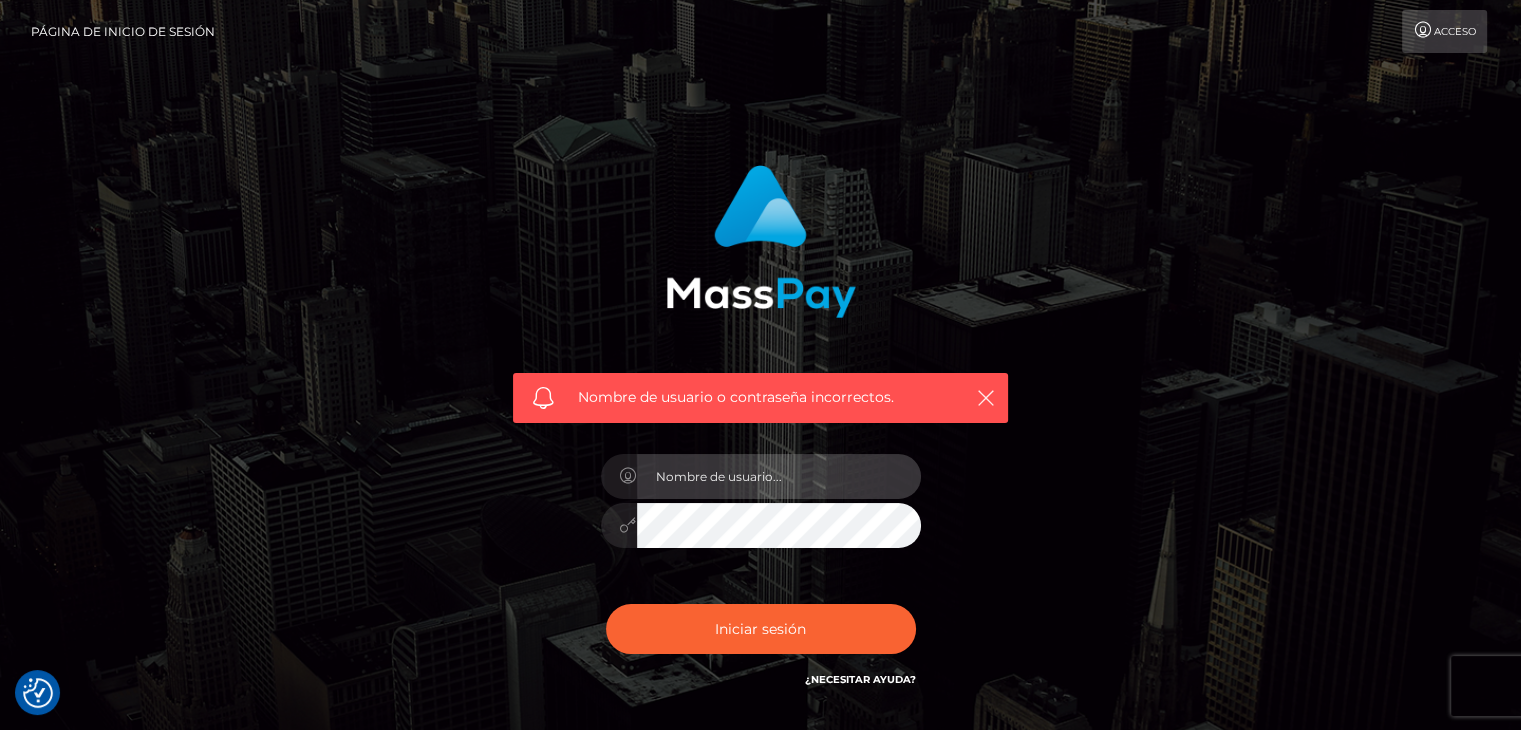 click at bounding box center (779, 476) 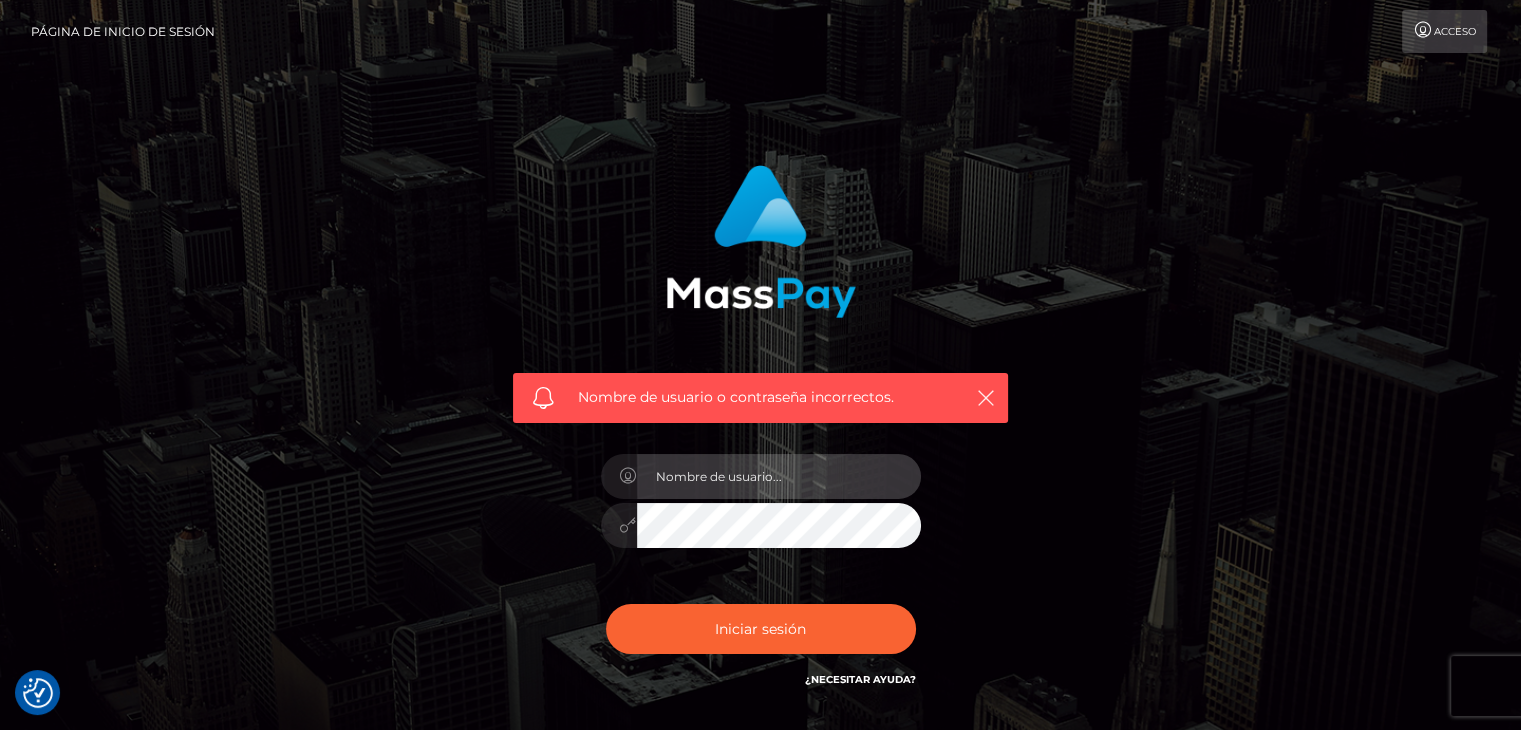 type on "[EMAIL_ADDRESS][DOMAIN_NAME]" 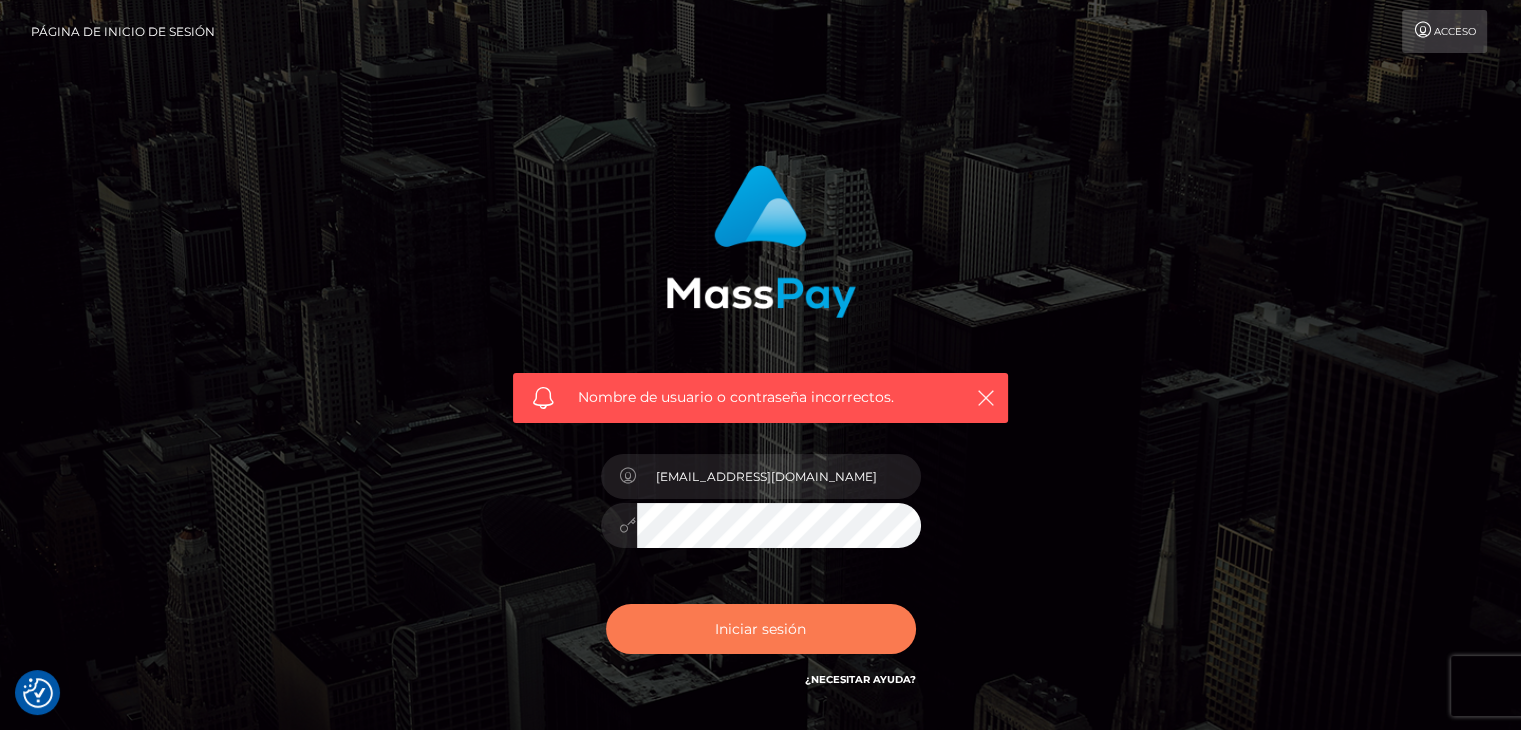 click on "Iniciar sesión" at bounding box center [760, 629] 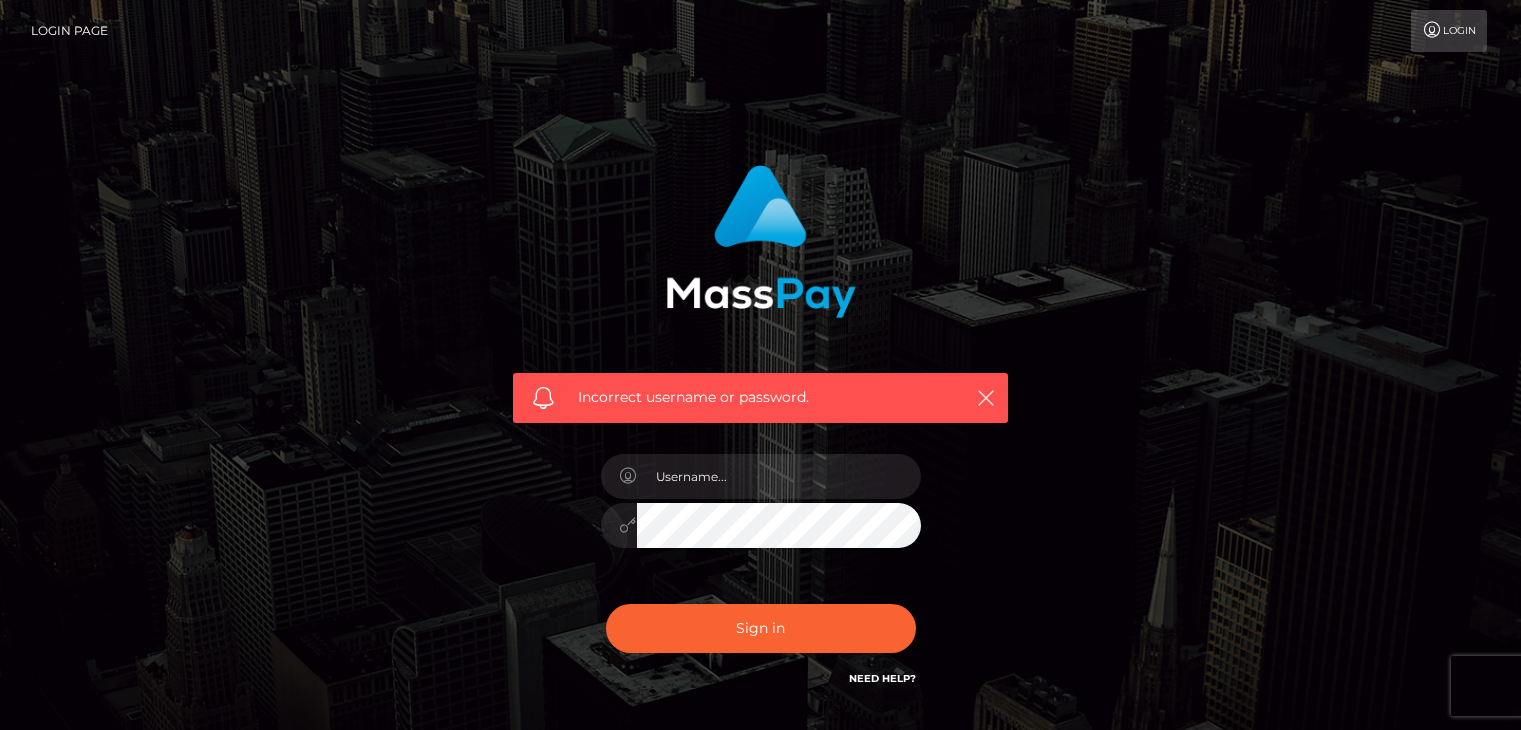 scroll, scrollTop: 0, scrollLeft: 0, axis: both 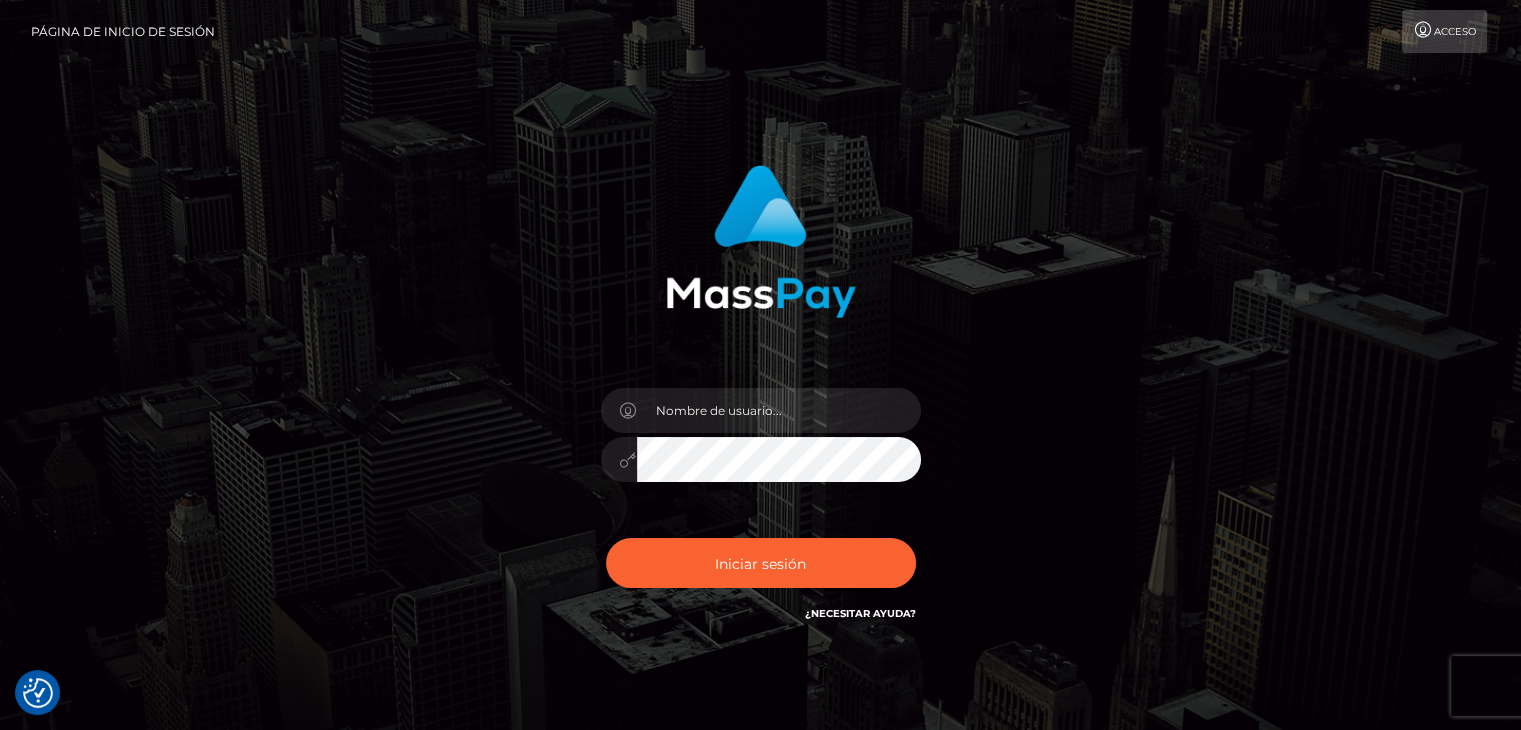 drag, startPoint x: 1476, startPoint y: 1, endPoint x: 1135, endPoint y: 77, distance: 349.36658 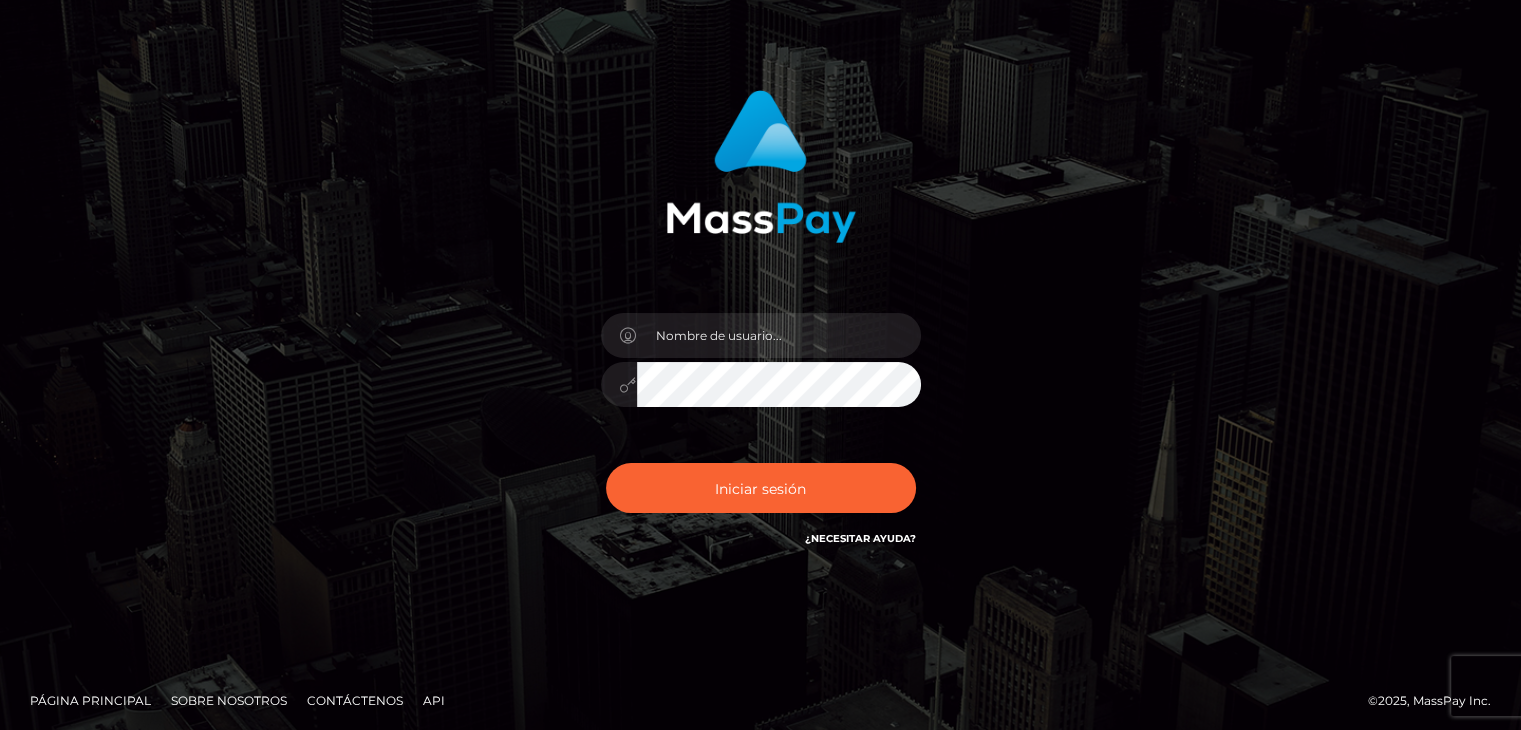 scroll, scrollTop: 81, scrollLeft: 0, axis: vertical 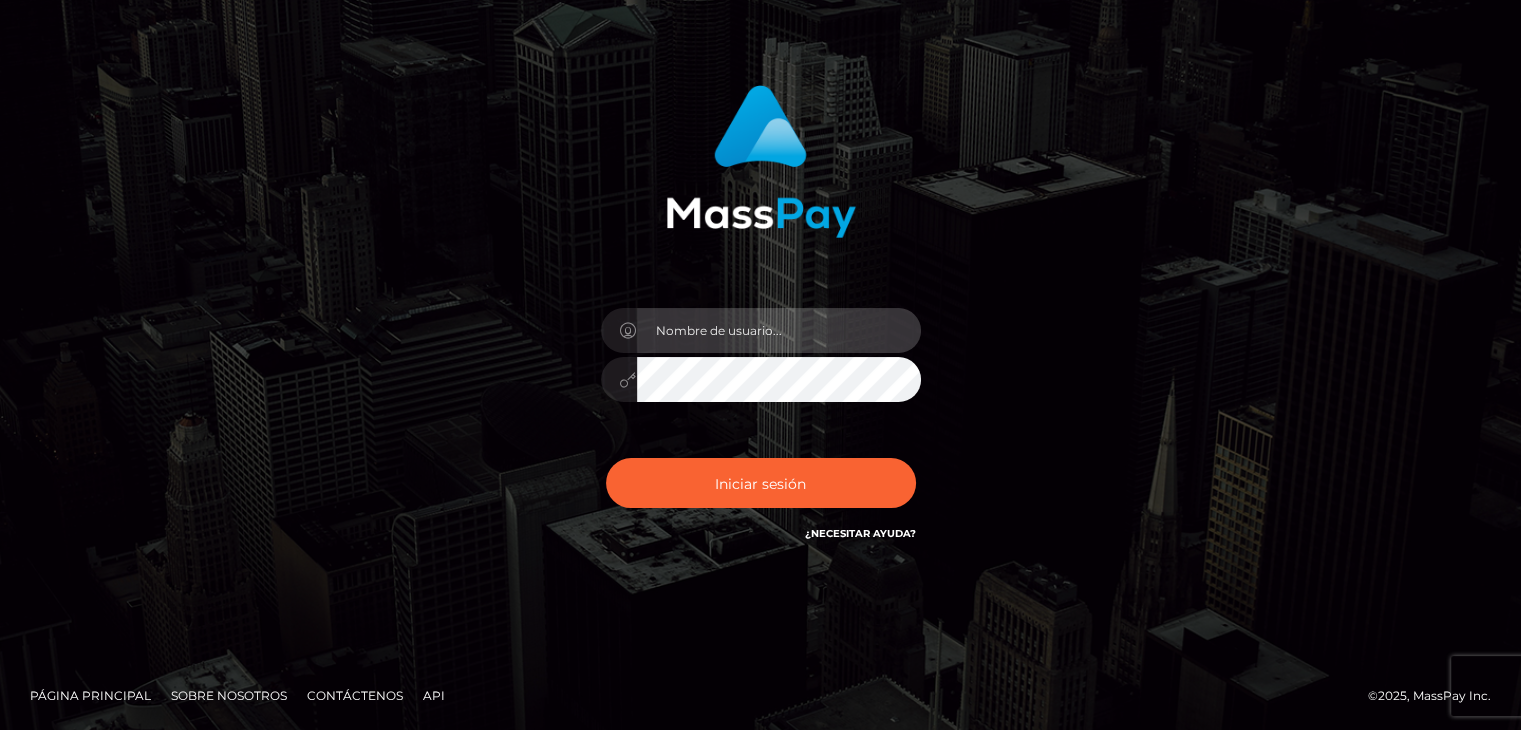 click at bounding box center (779, 330) 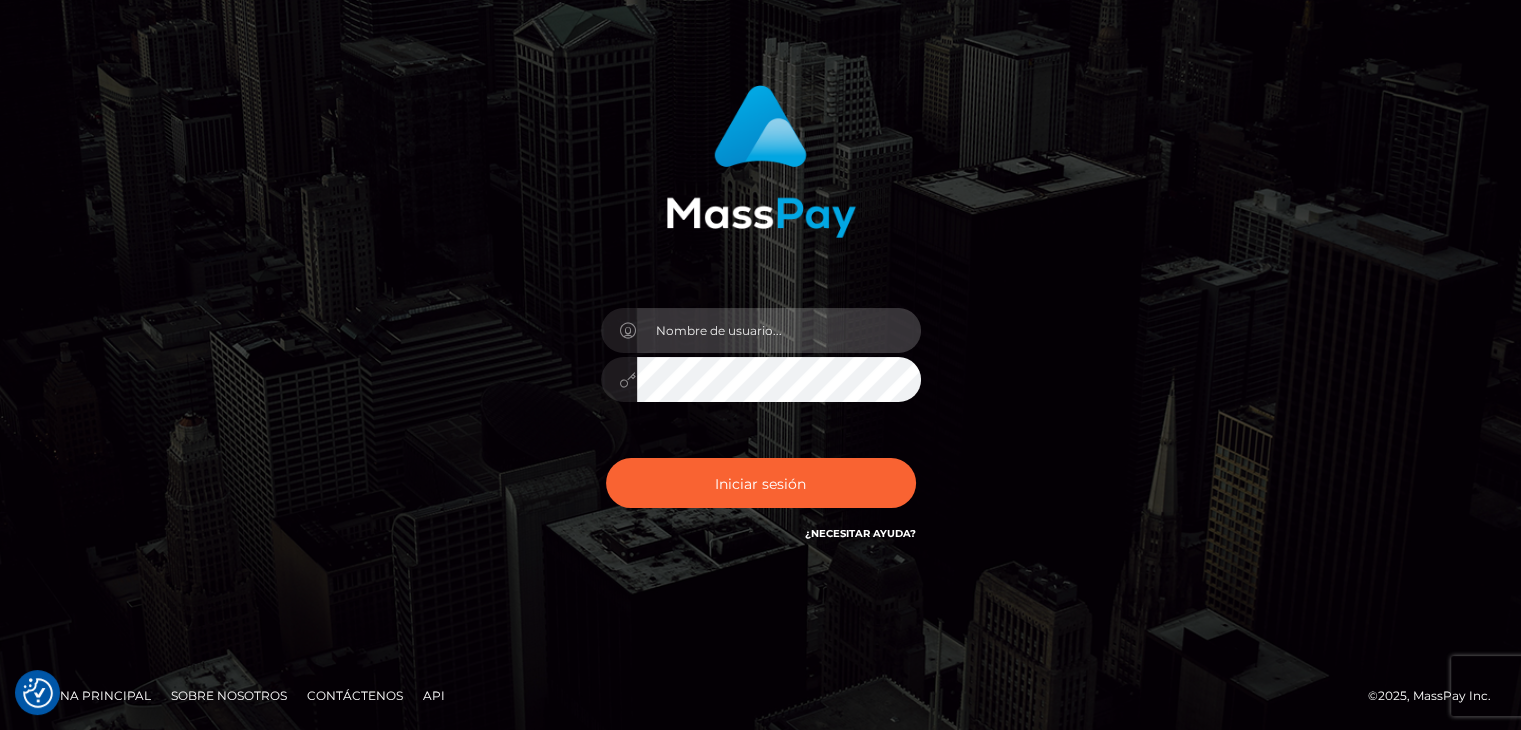 type on "lauraa20sanchez@gmail.com" 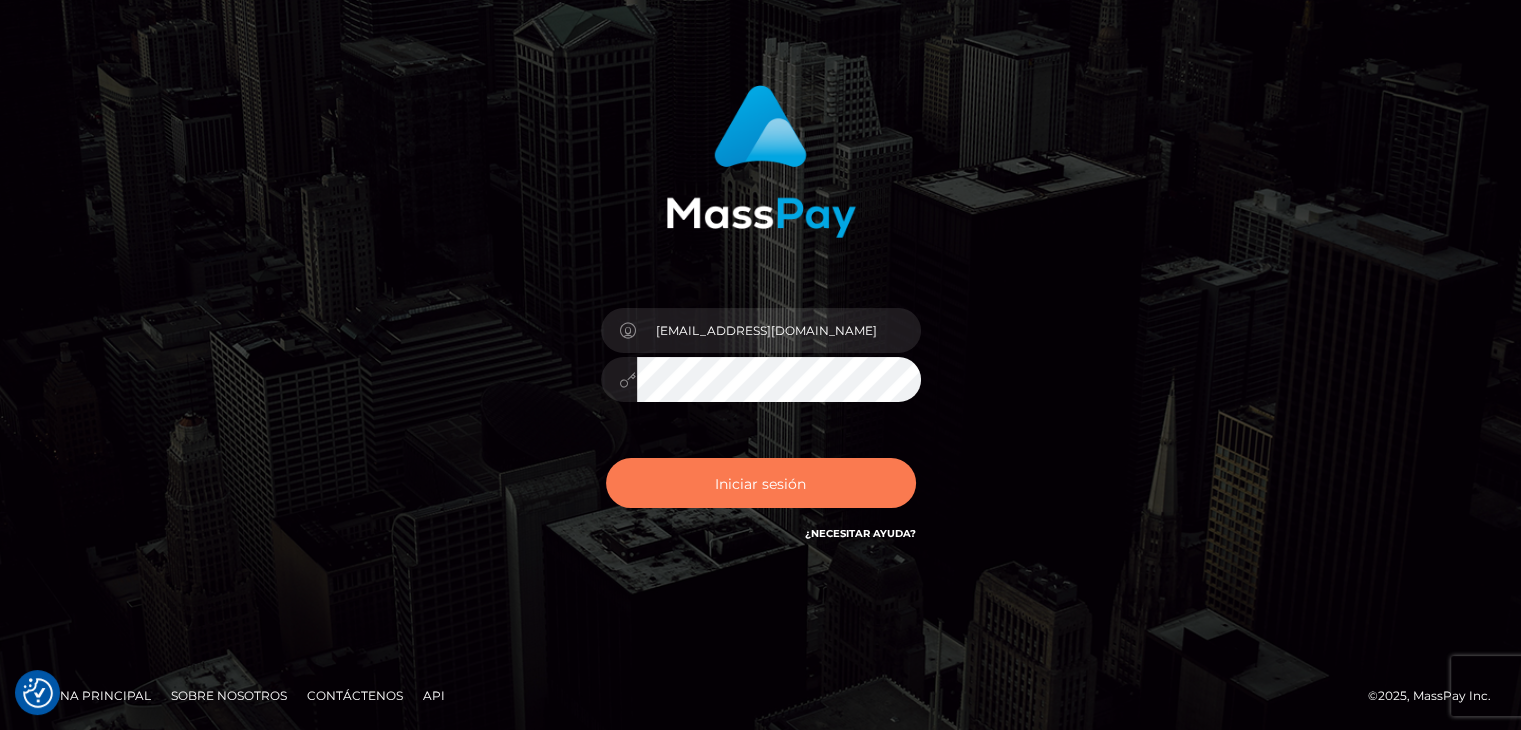 click on "Iniciar sesión" at bounding box center (761, 483) 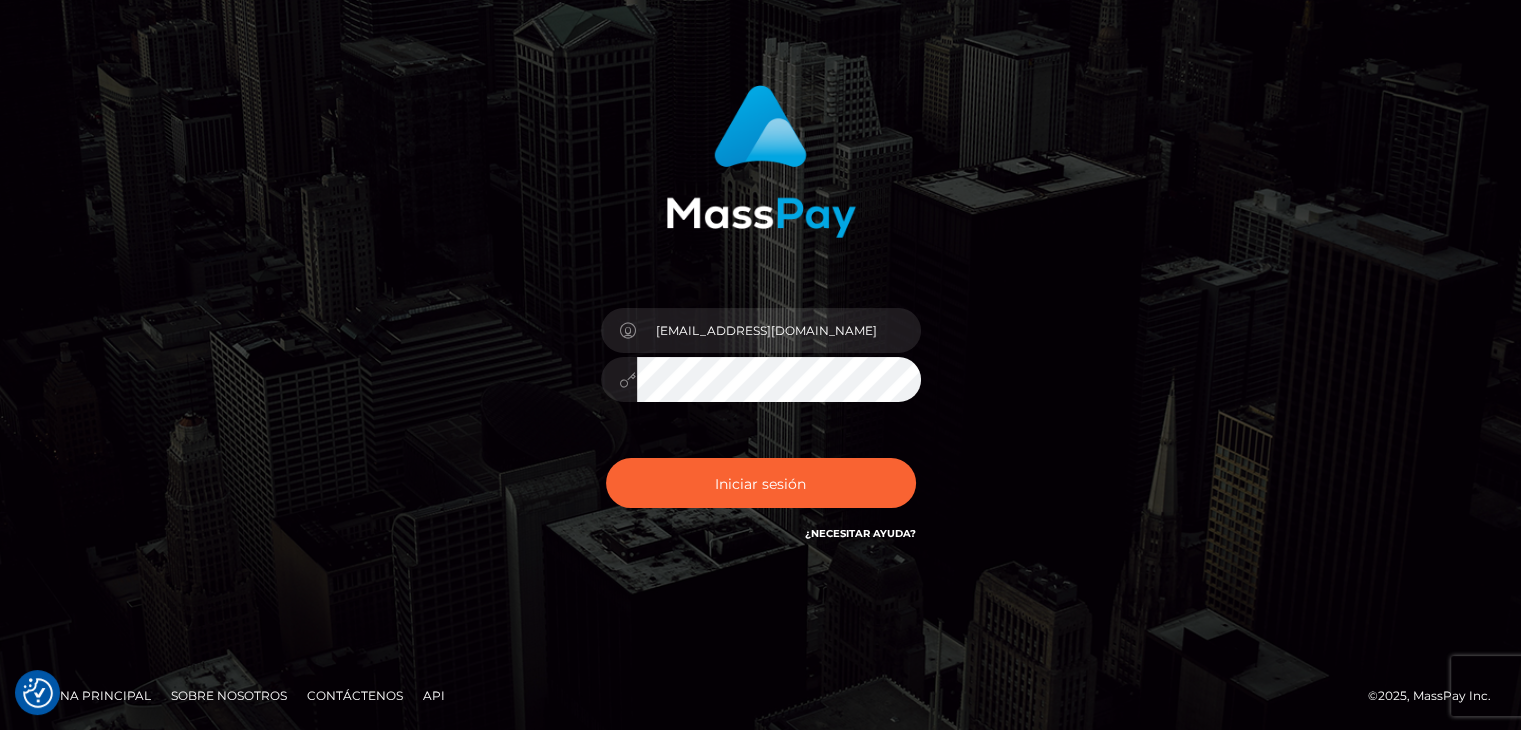 click on "Iniciar sesión
¿Necesitar ayuda?" at bounding box center [761, 491] 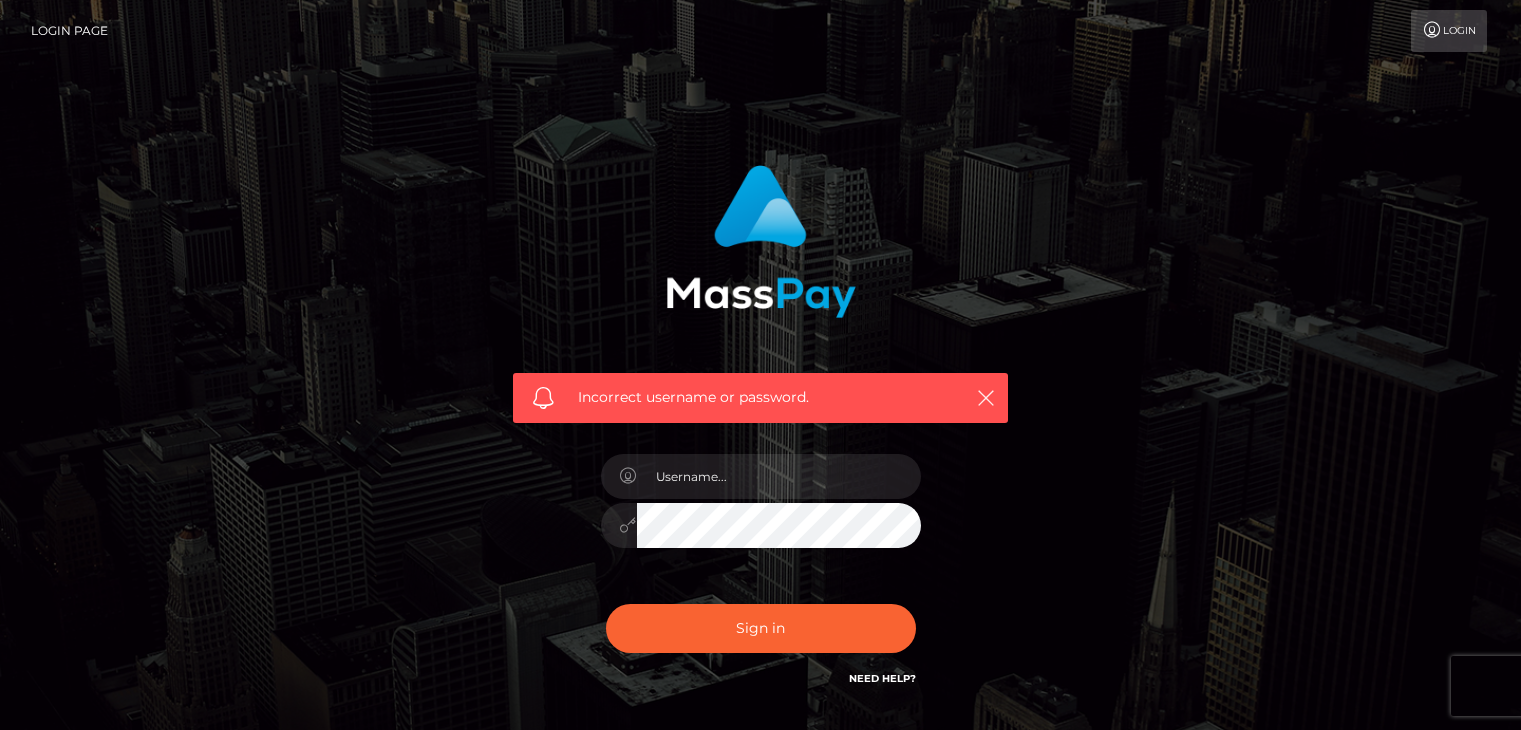 scroll, scrollTop: 0, scrollLeft: 0, axis: both 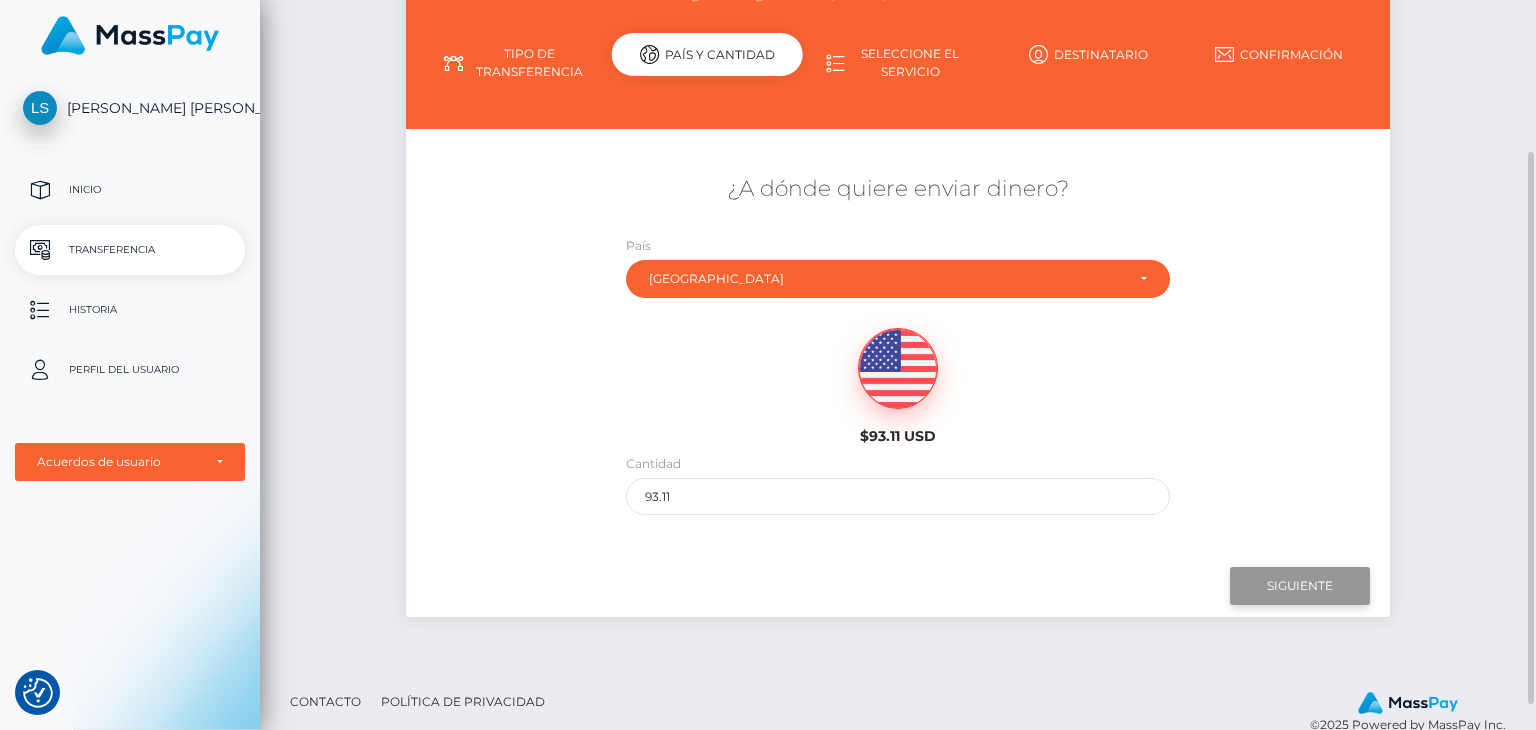 click on "Siguiente" at bounding box center [1300, 586] 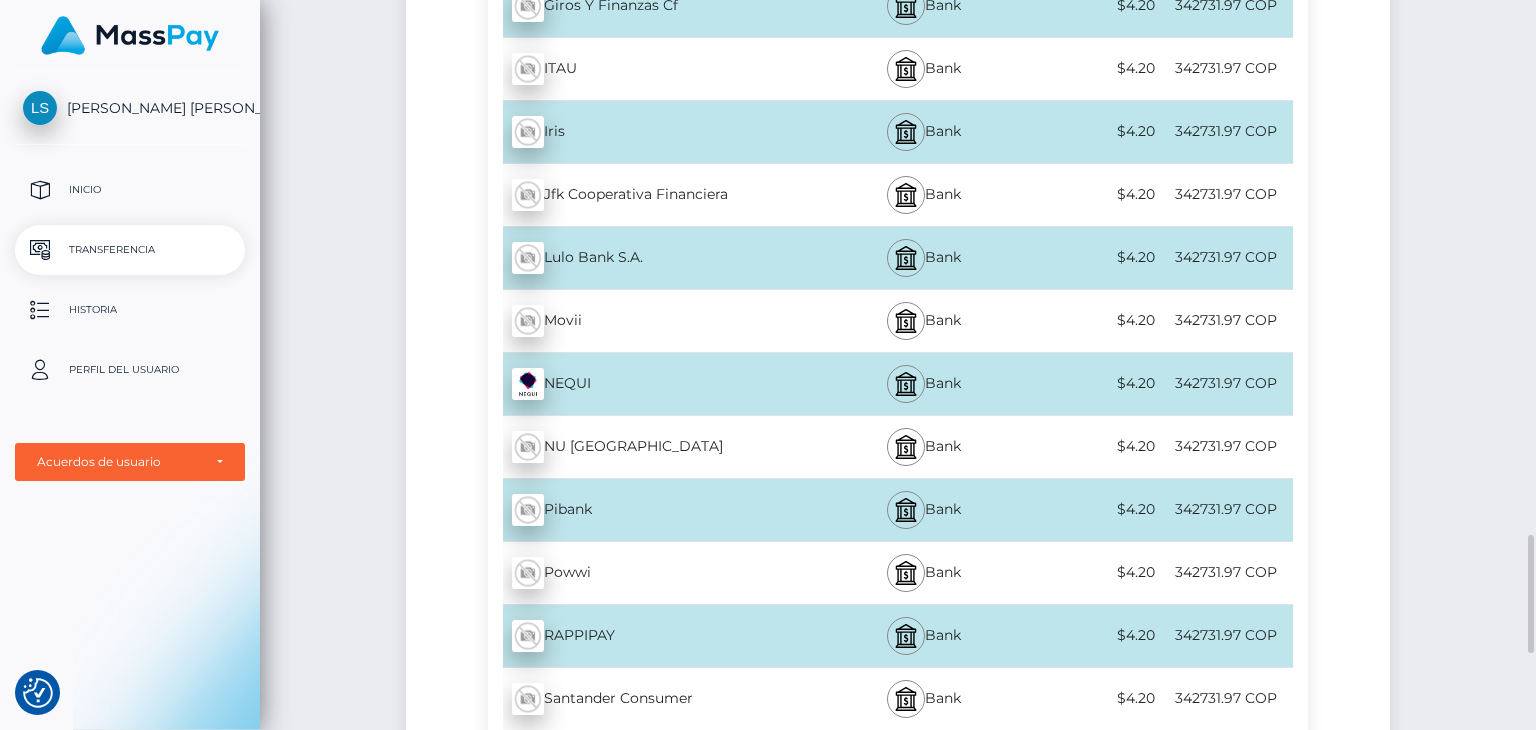 scroll, scrollTop: 3772, scrollLeft: 0, axis: vertical 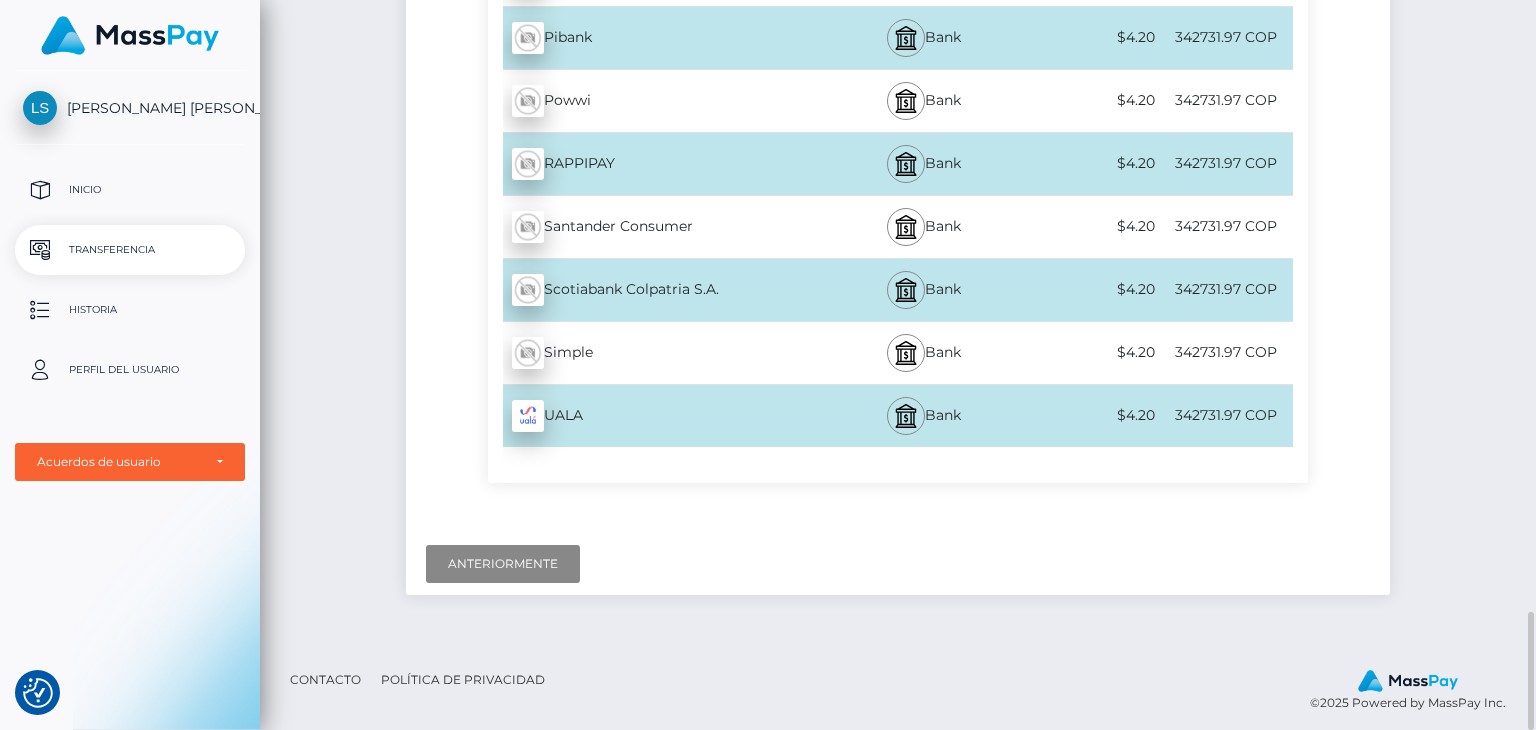click on "UALA  - COP" at bounding box center (655, 416) 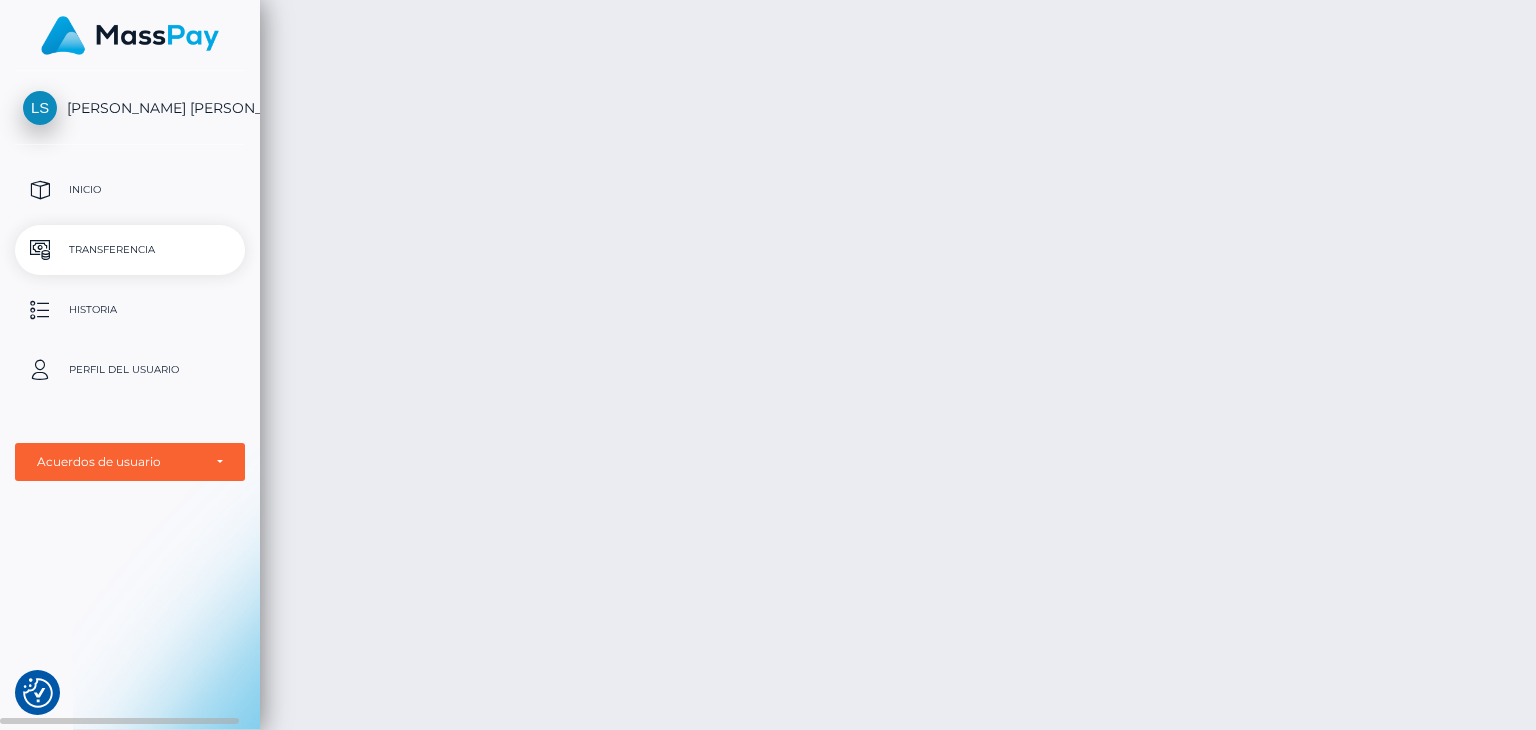 click on "Transferencia" at bounding box center (130, 250) 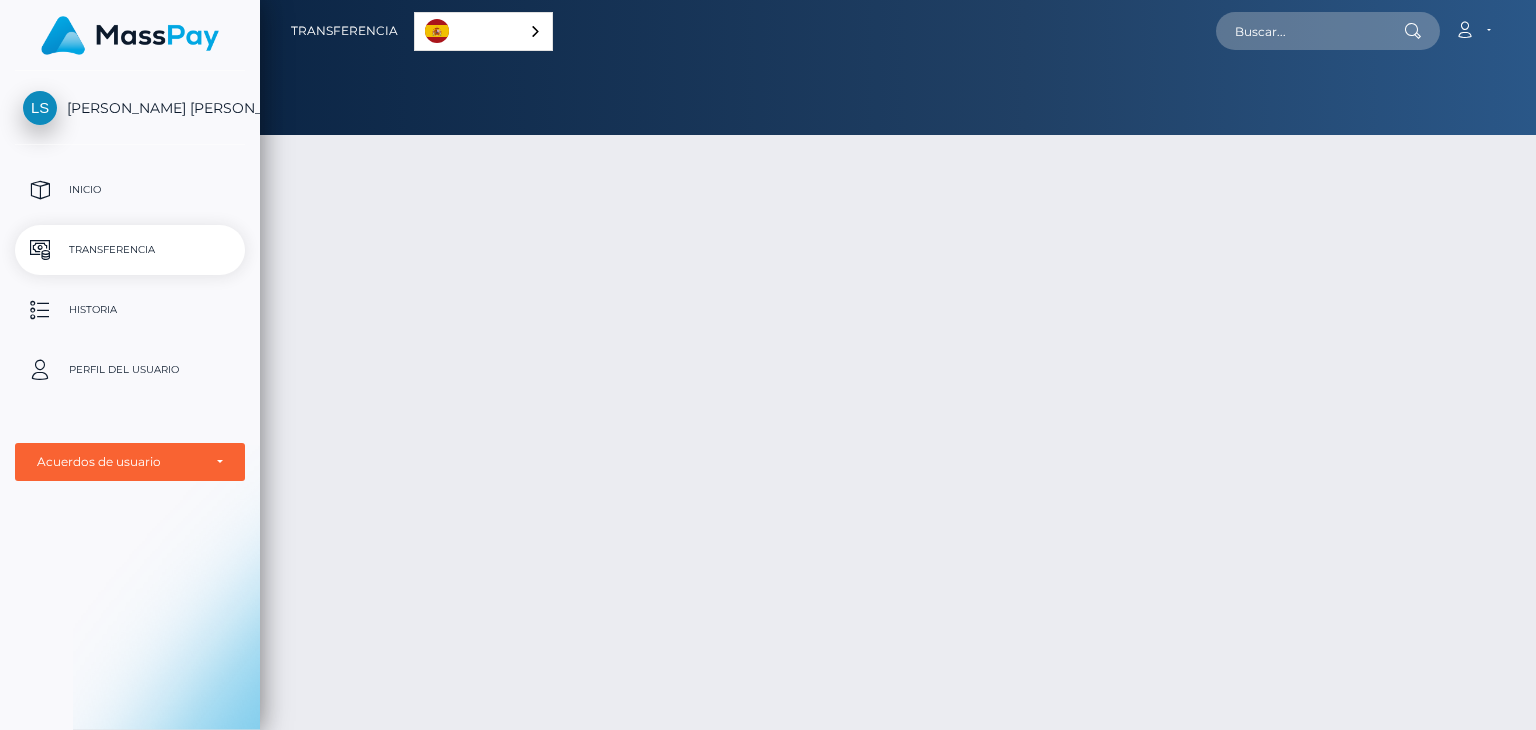 scroll, scrollTop: 0, scrollLeft: 0, axis: both 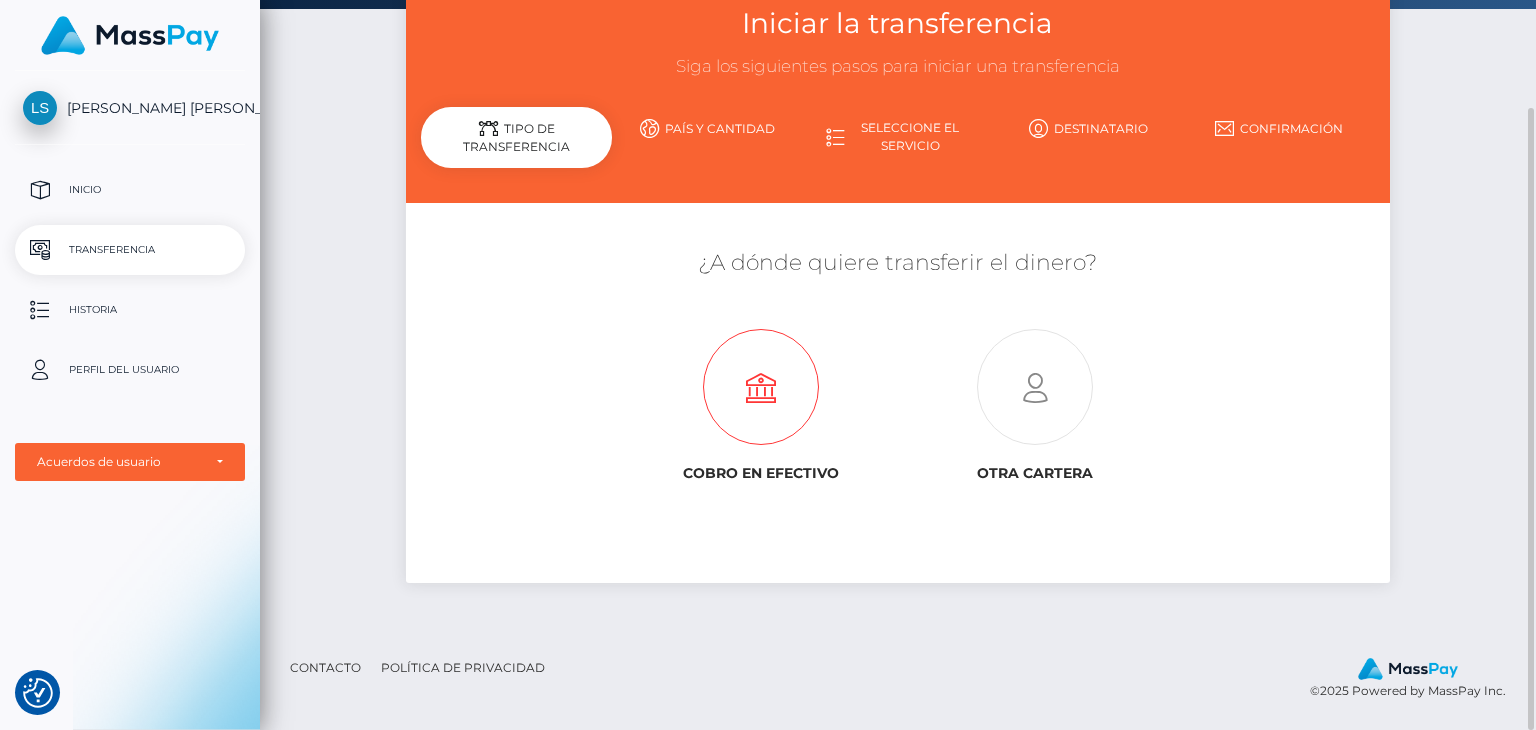 click at bounding box center (761, 388) 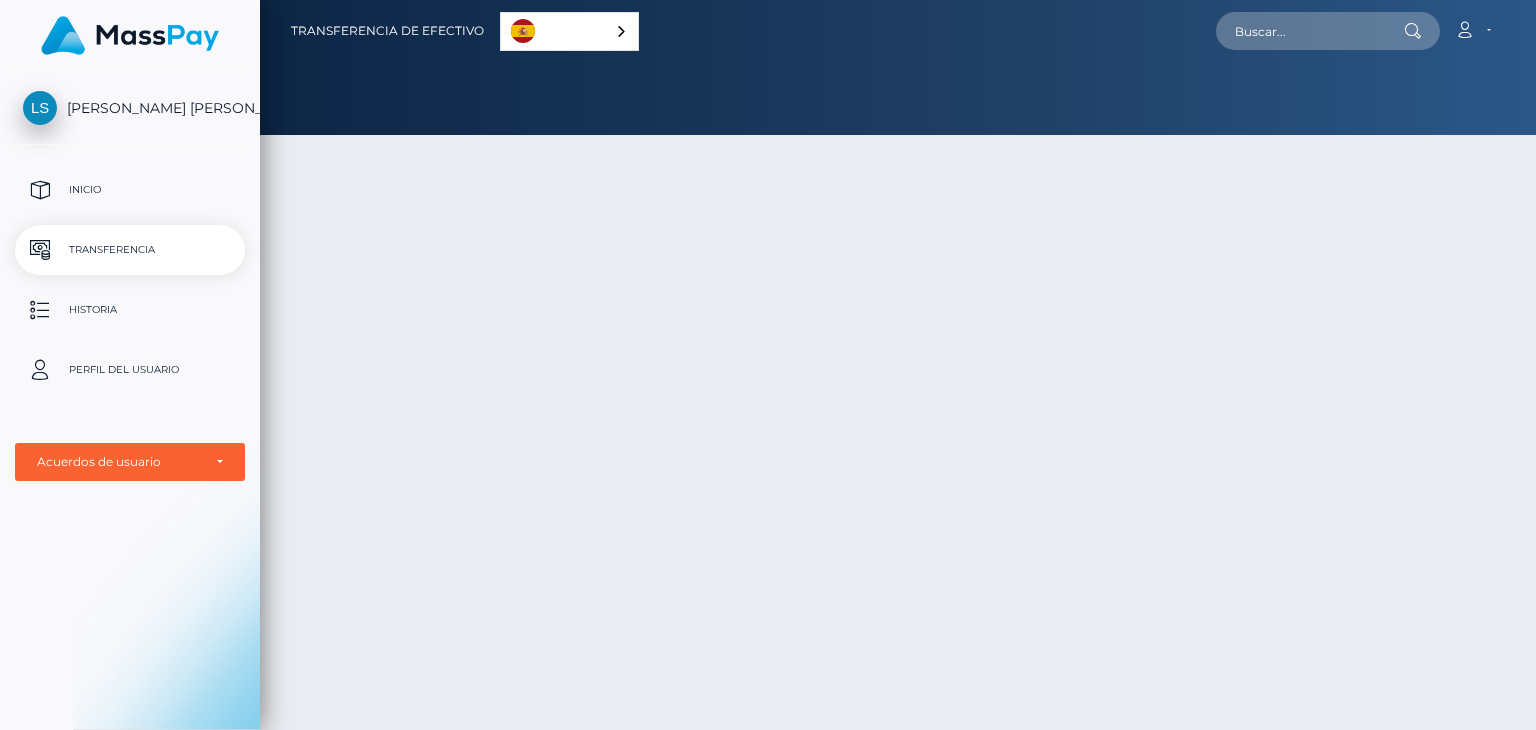 scroll, scrollTop: 0, scrollLeft: 0, axis: both 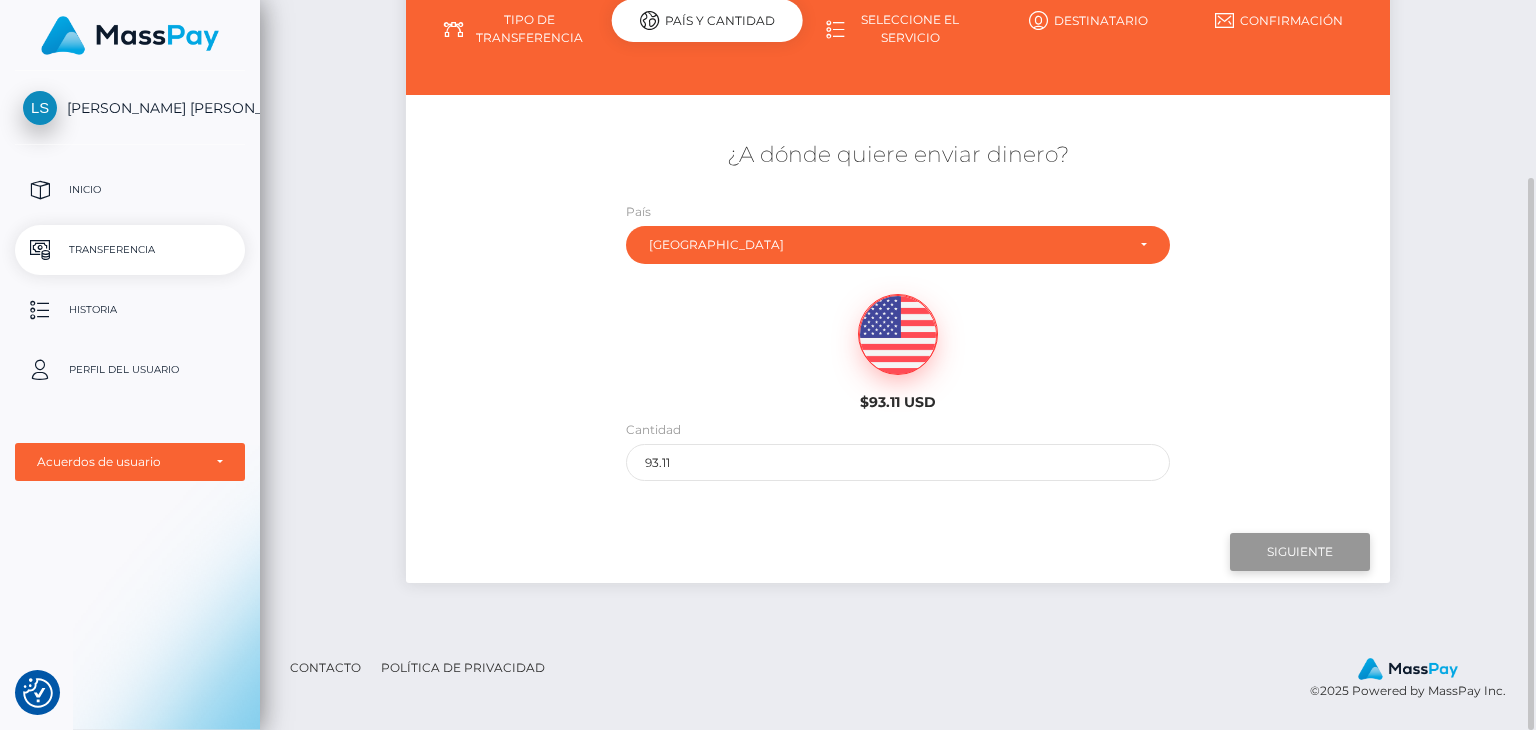 click on "Siguiente" at bounding box center (1300, 552) 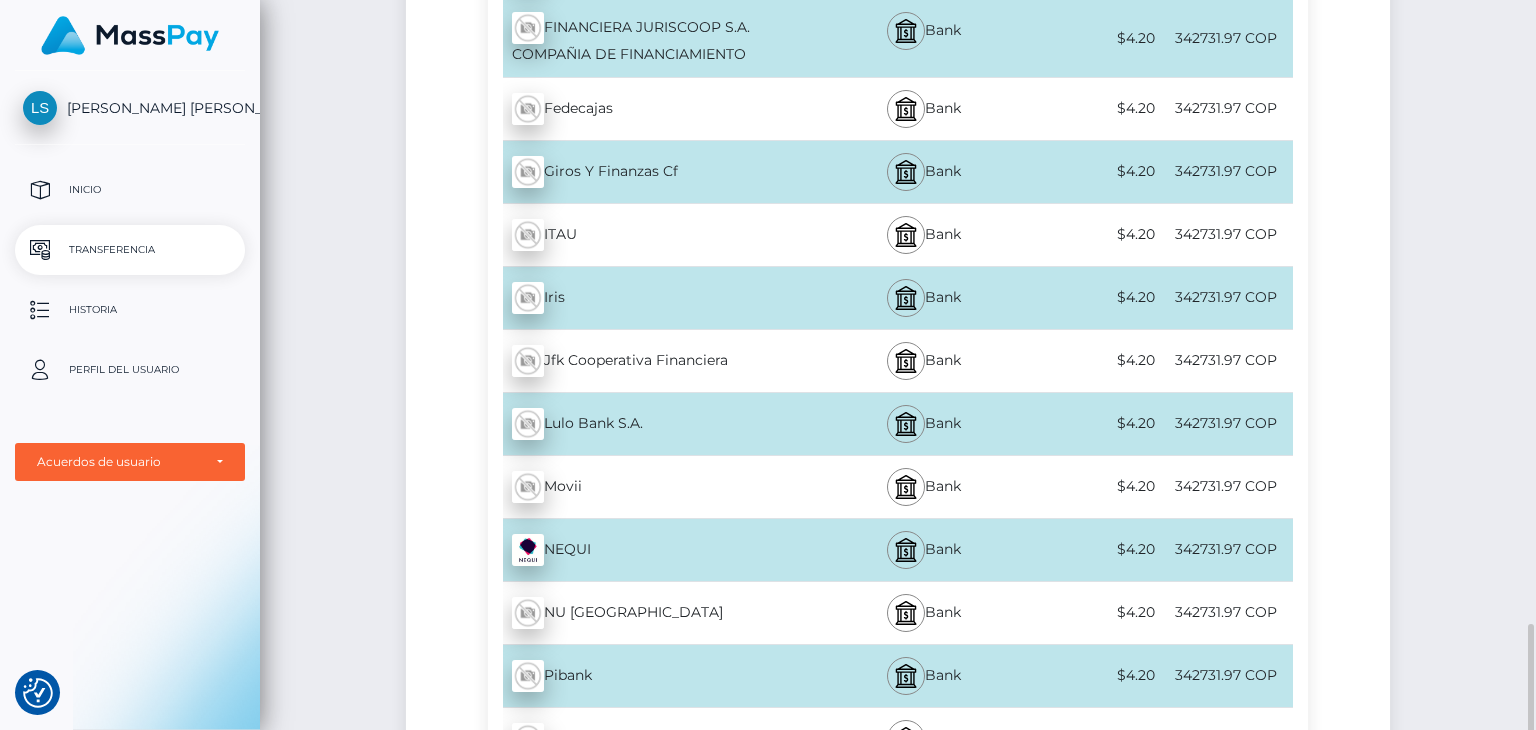 scroll, scrollTop: 3634, scrollLeft: 0, axis: vertical 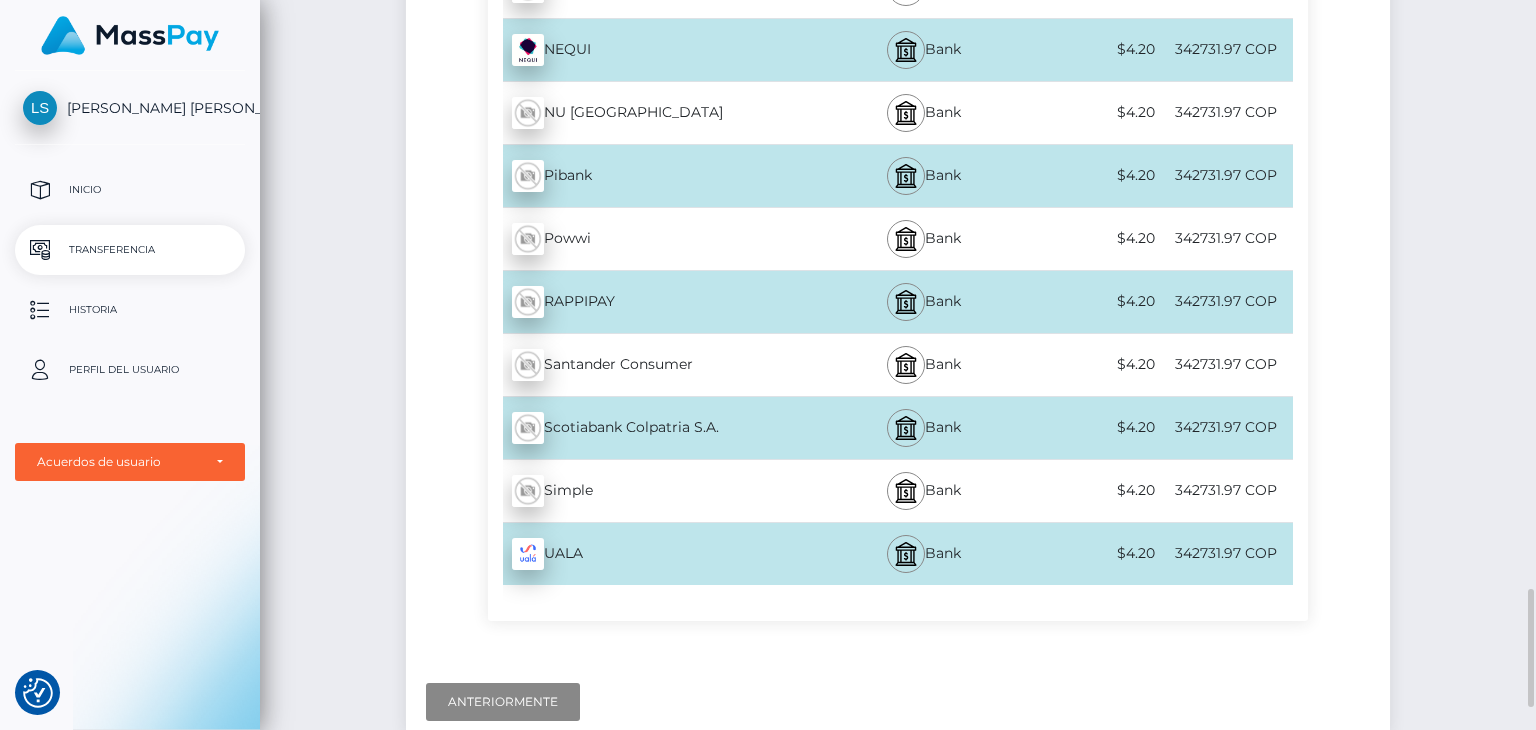 click on "342731.97 COP" at bounding box center (1226, 553) 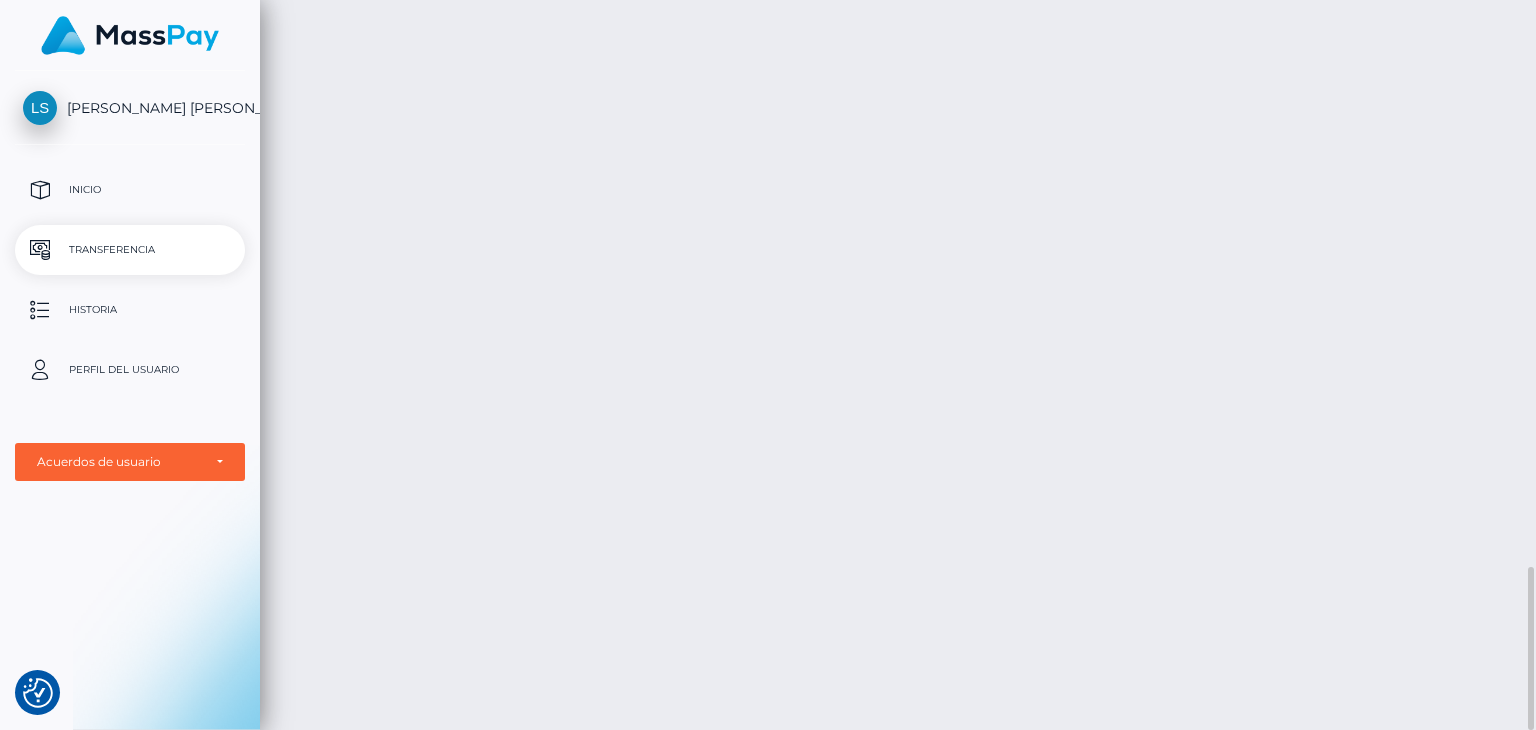 scroll, scrollTop: 2434, scrollLeft: 0, axis: vertical 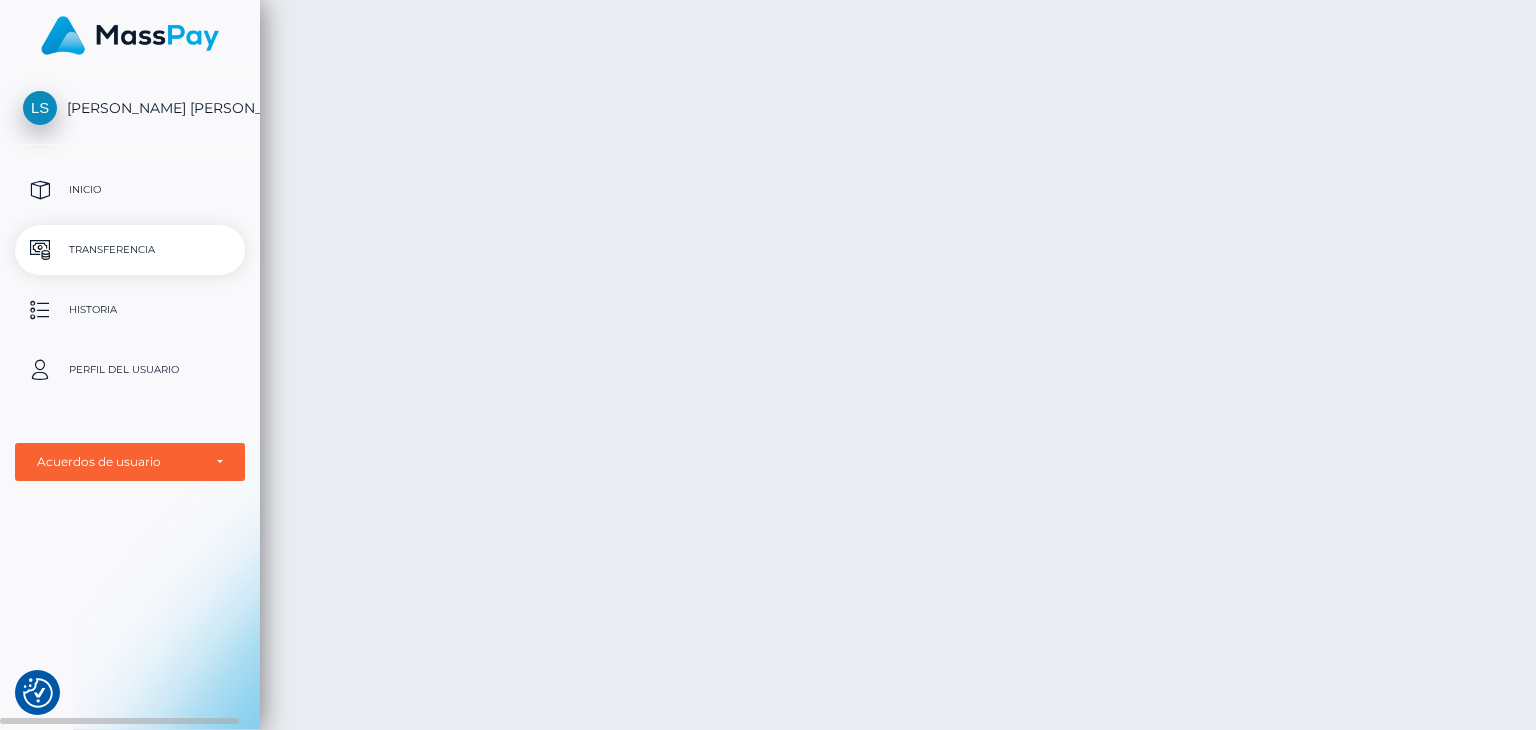 click on "Transferencia" at bounding box center [130, 250] 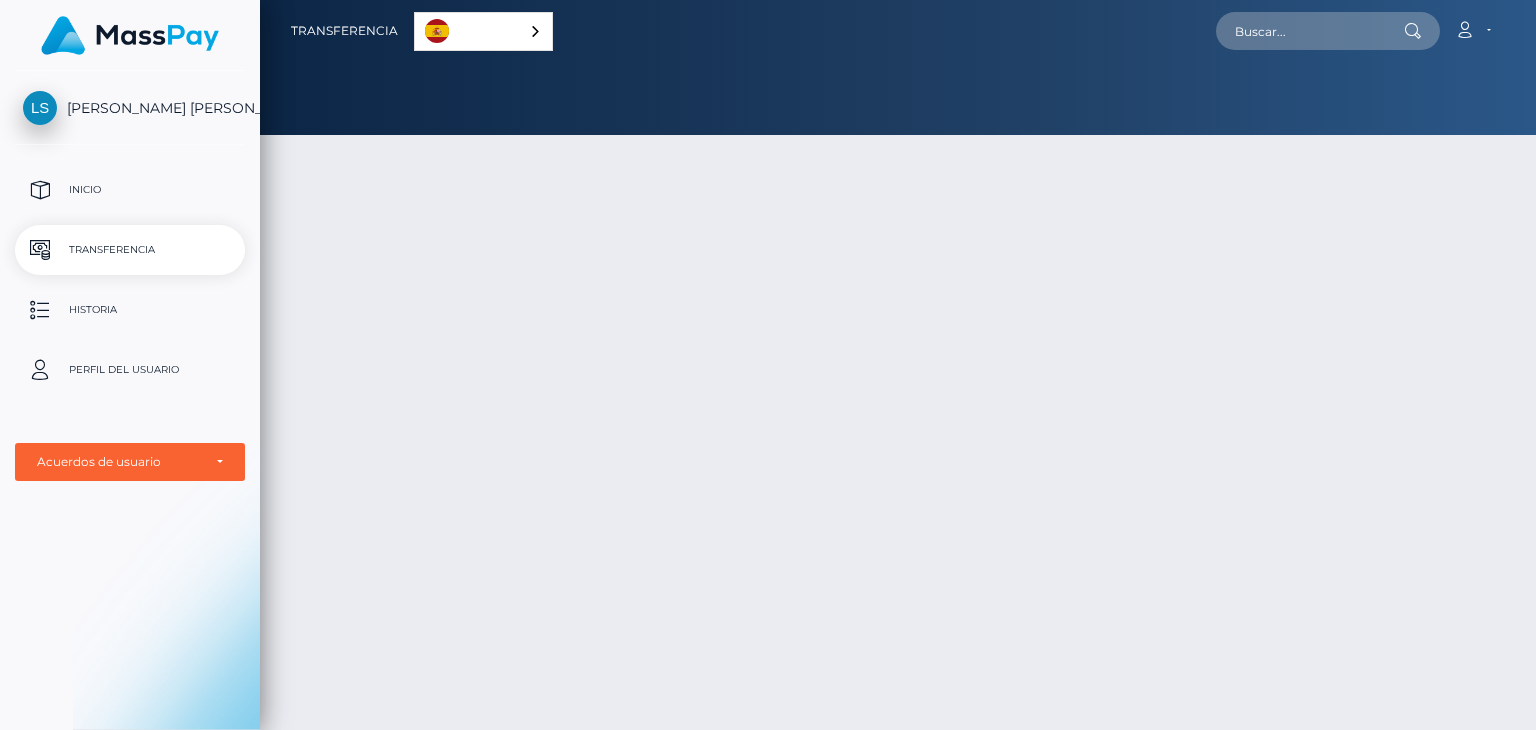 scroll, scrollTop: 0, scrollLeft: 0, axis: both 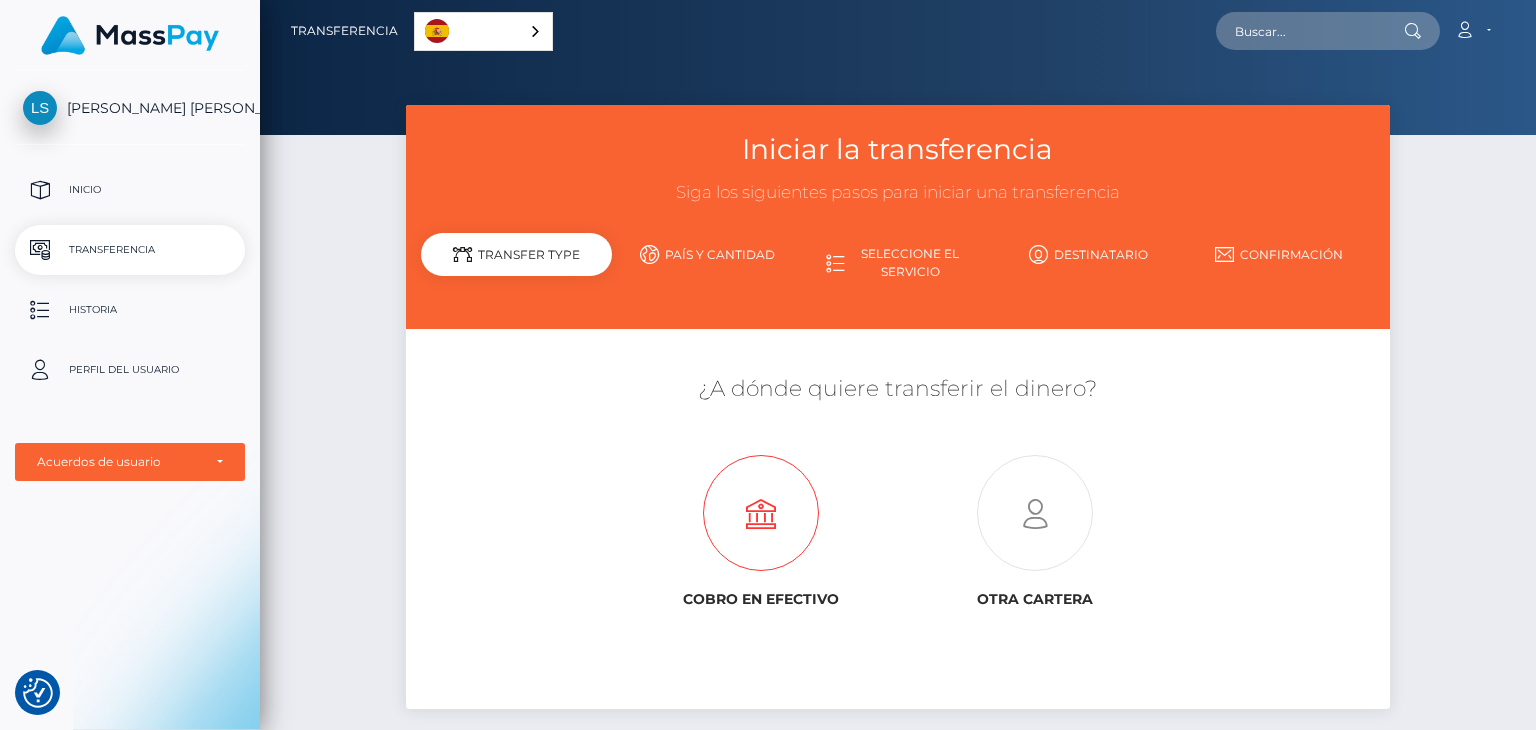 click at bounding box center (761, 514) 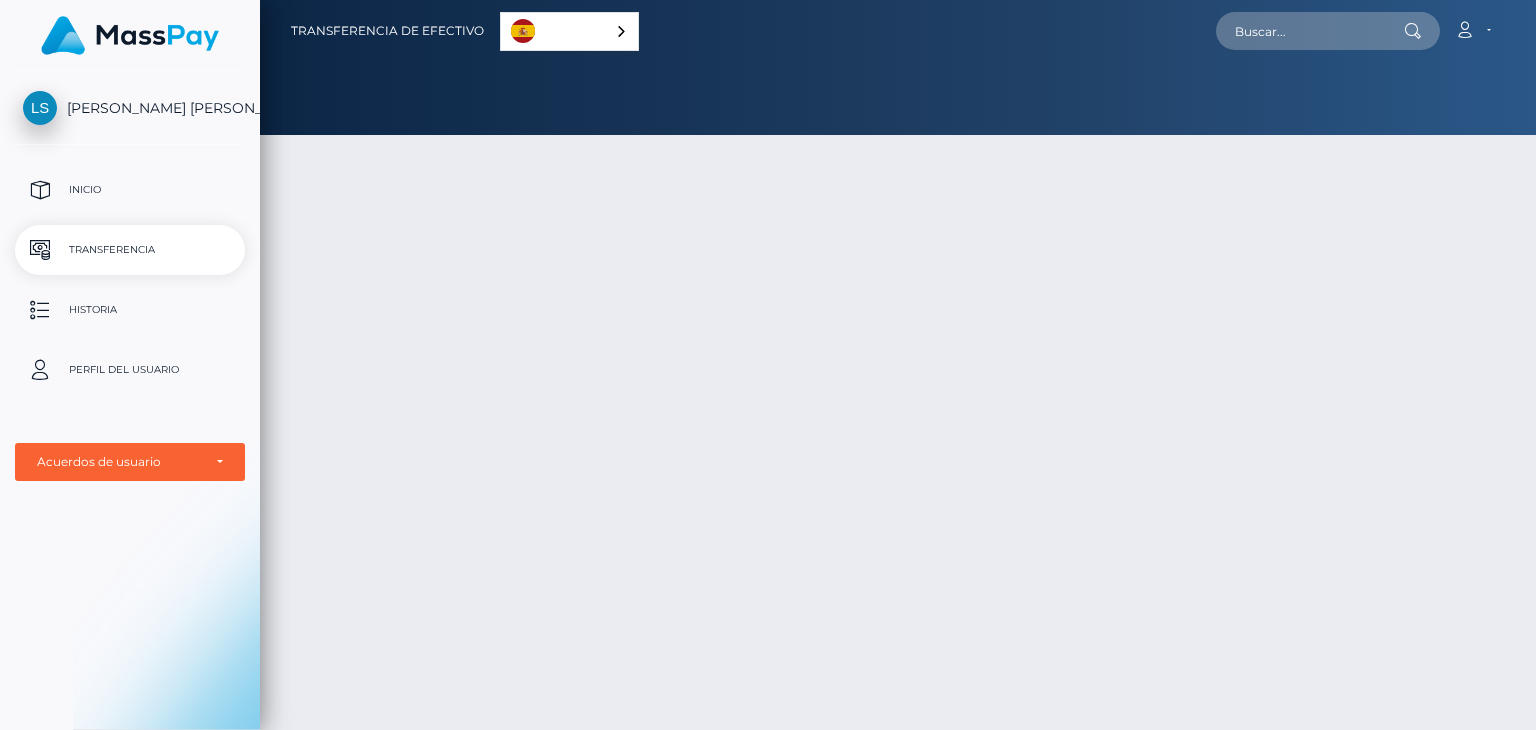 scroll, scrollTop: 0, scrollLeft: 0, axis: both 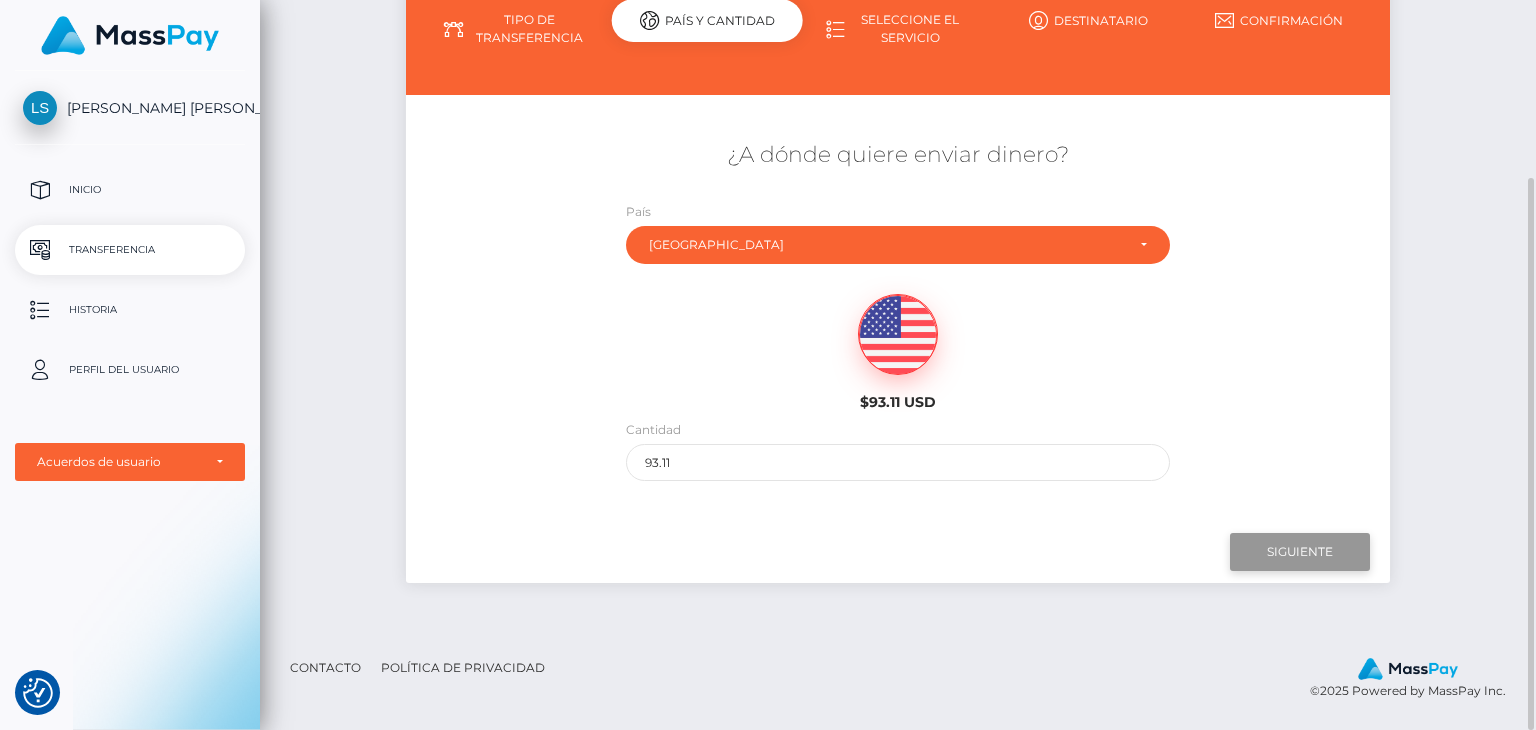 click on "Siguiente" at bounding box center (1300, 552) 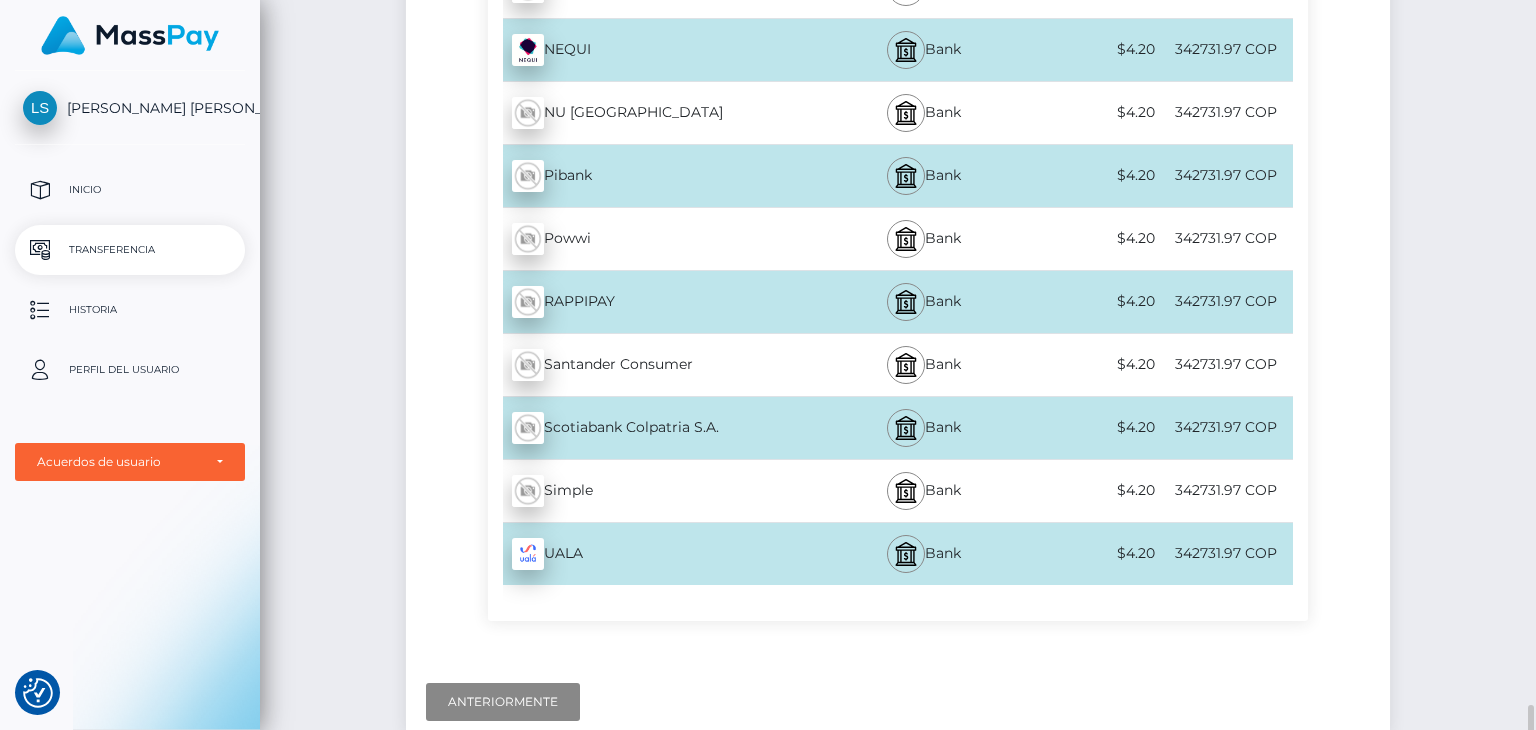 scroll, scrollTop: 3734, scrollLeft: 0, axis: vertical 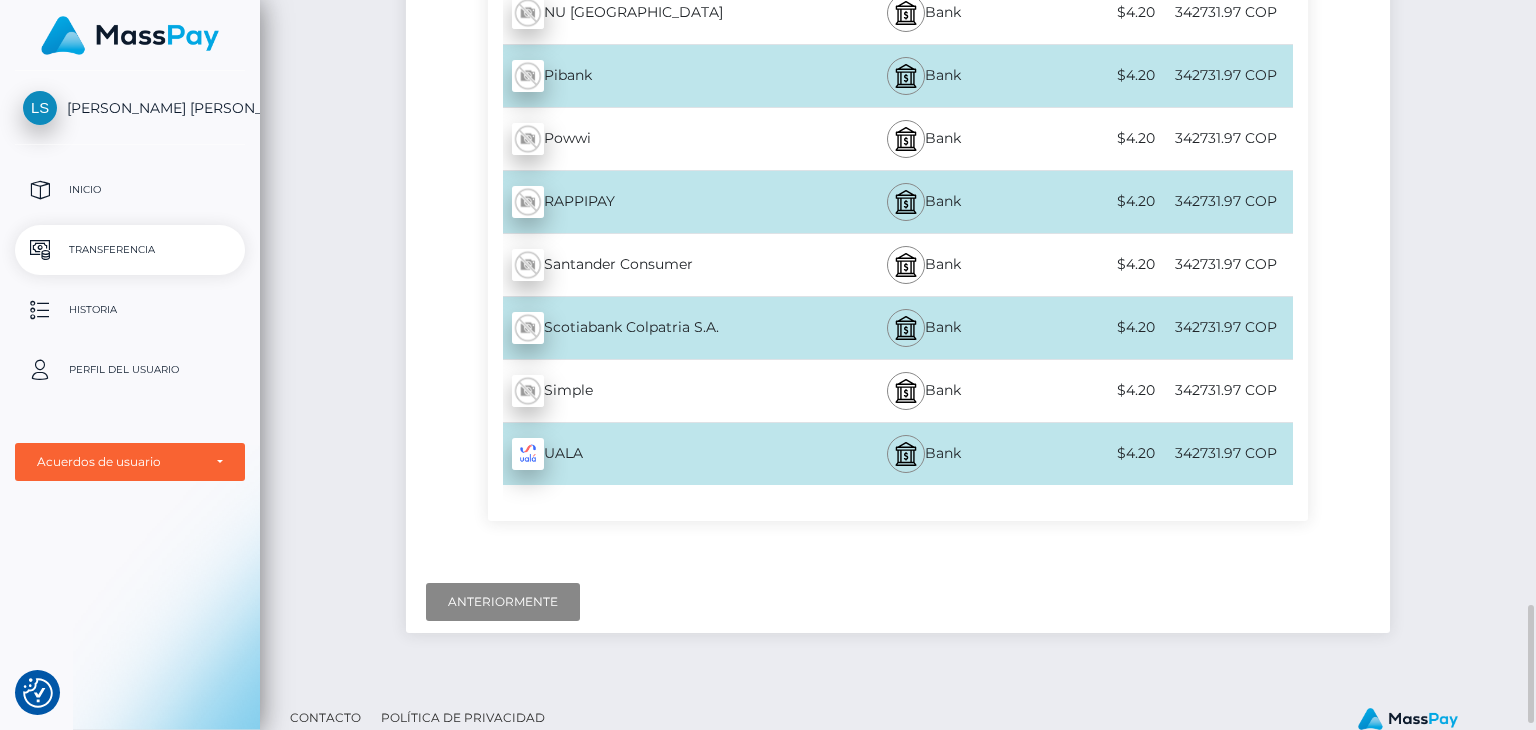 click on "Name
Service Type
Fee
Total Received
BANCAMIA S.A.  - COP" at bounding box center [897, -1387] 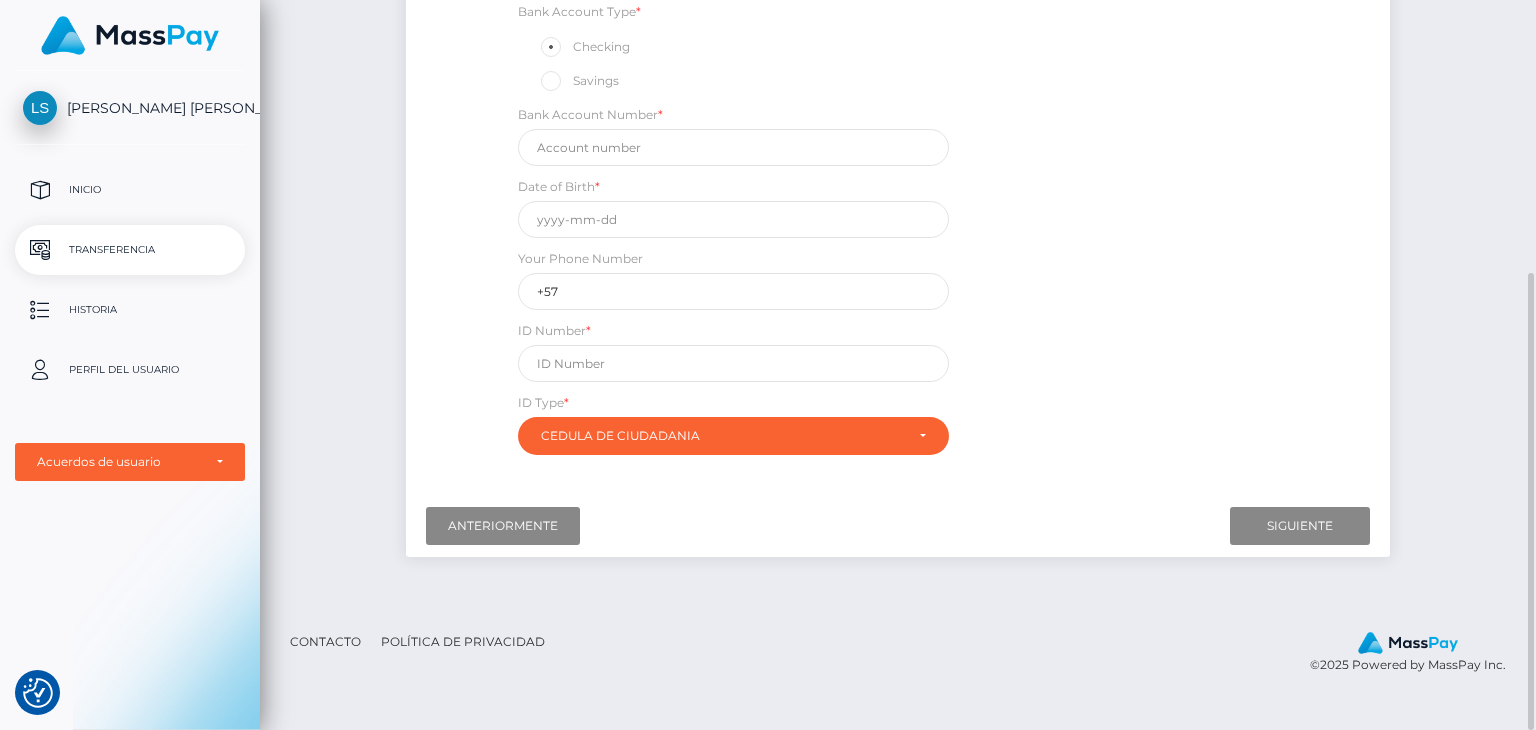 scroll, scrollTop: 234, scrollLeft: 0, axis: vertical 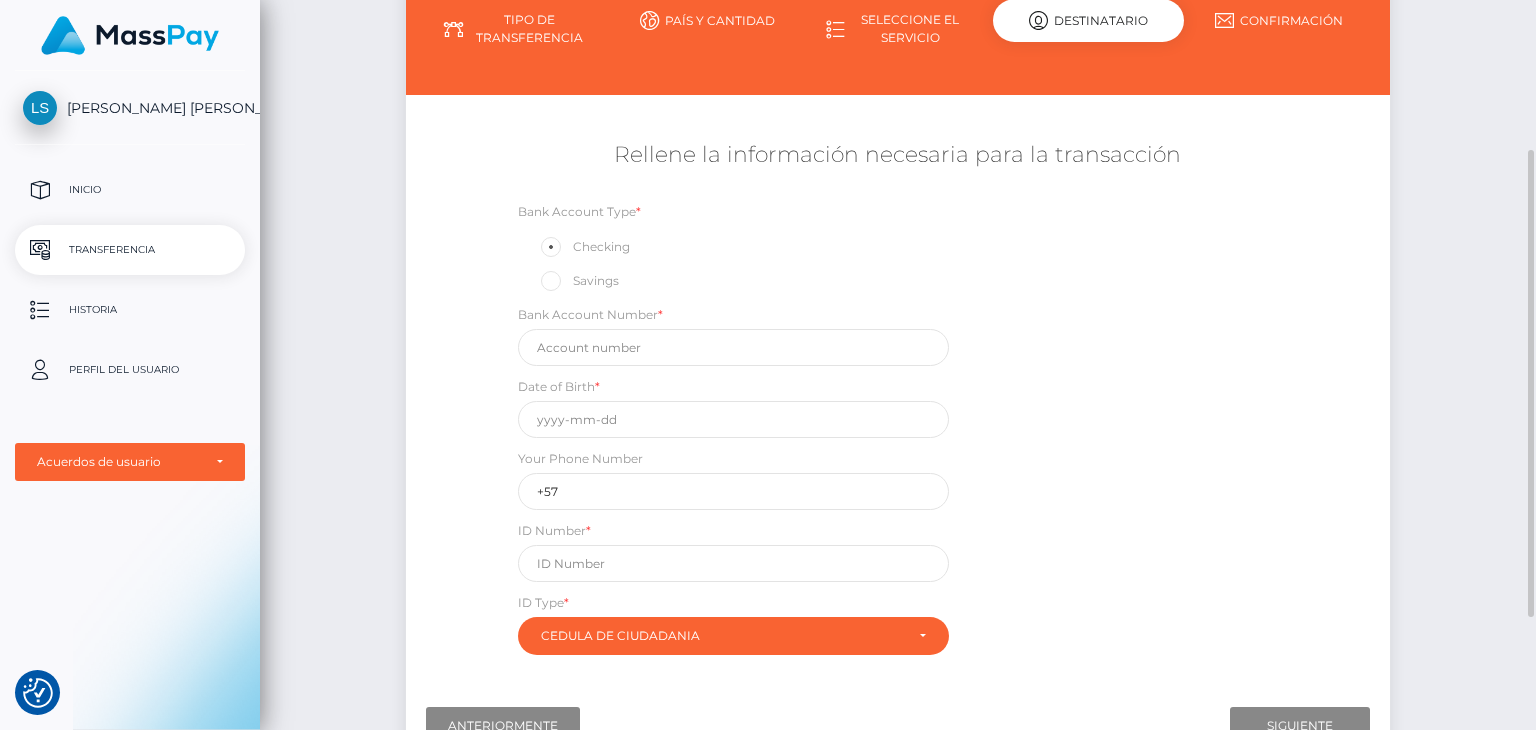 click on "Savings" at bounding box center [559, 279] 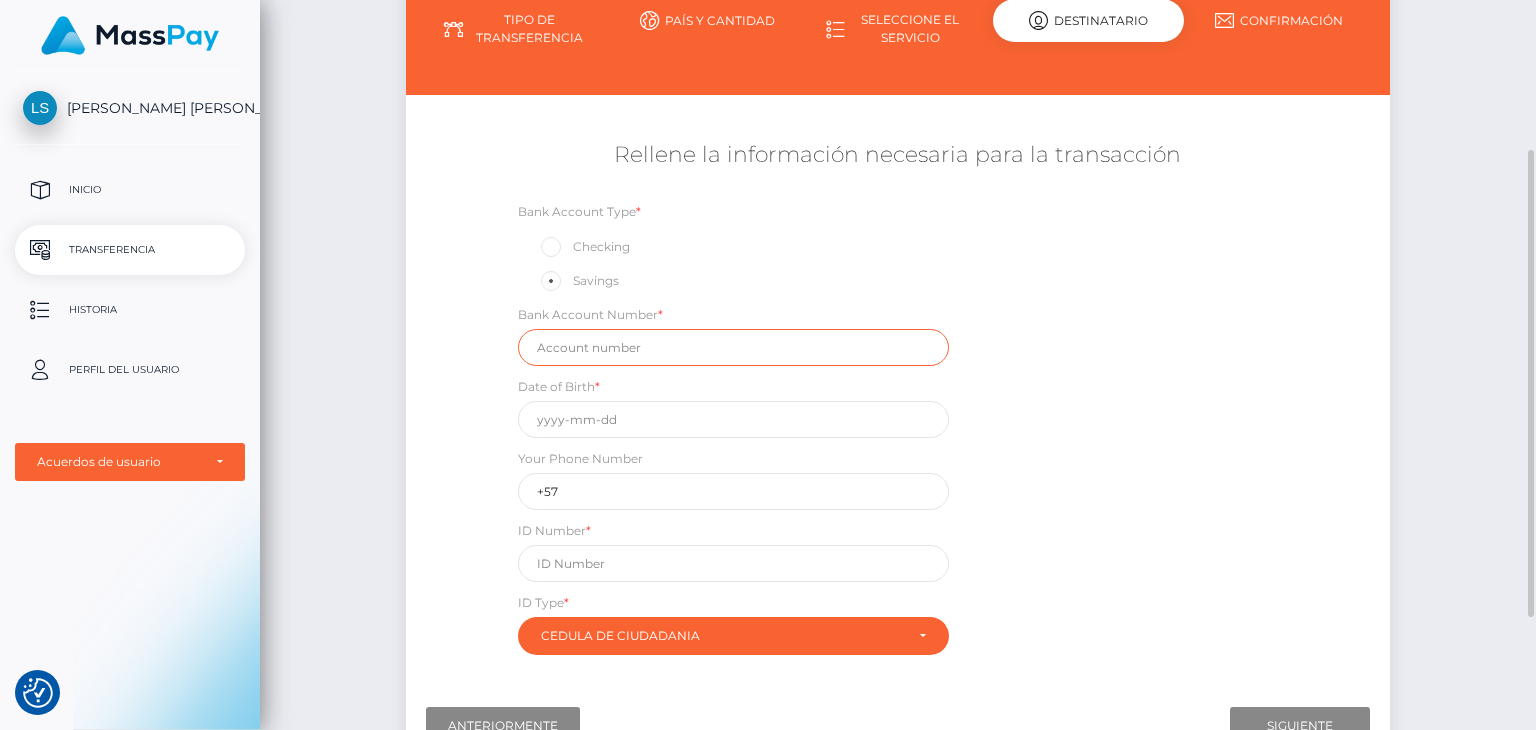 click at bounding box center [733, 347] 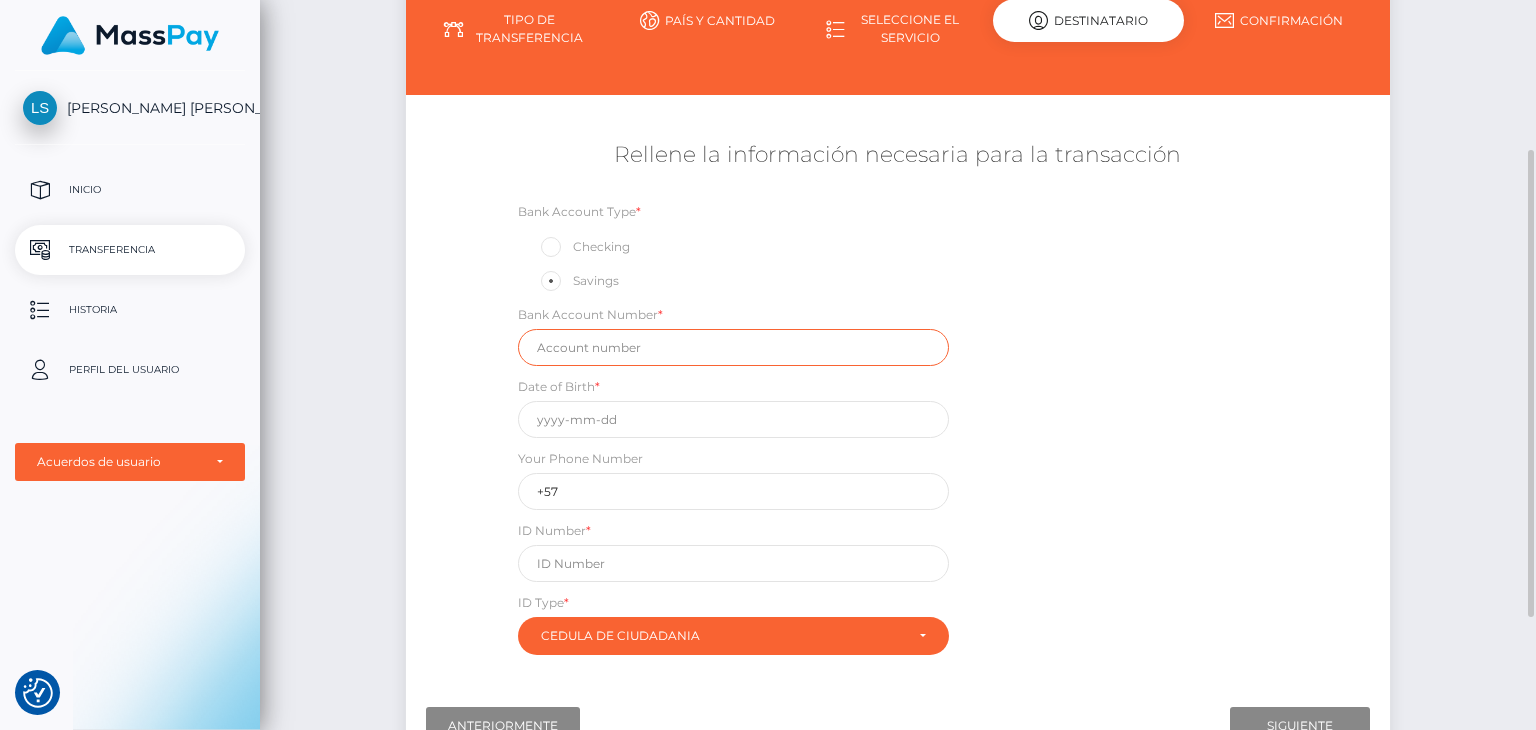 paste on "825231002969547" 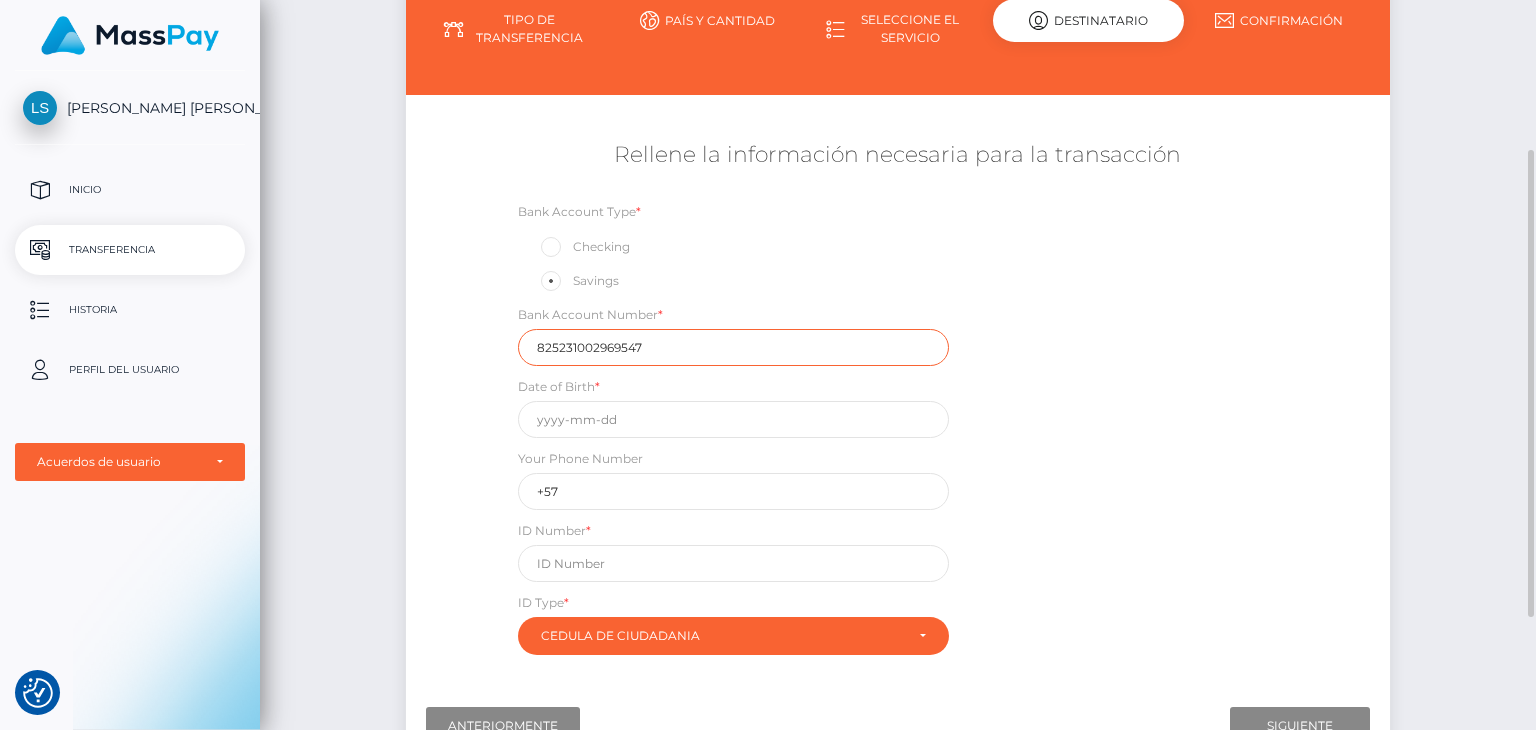 type on "825231002969547" 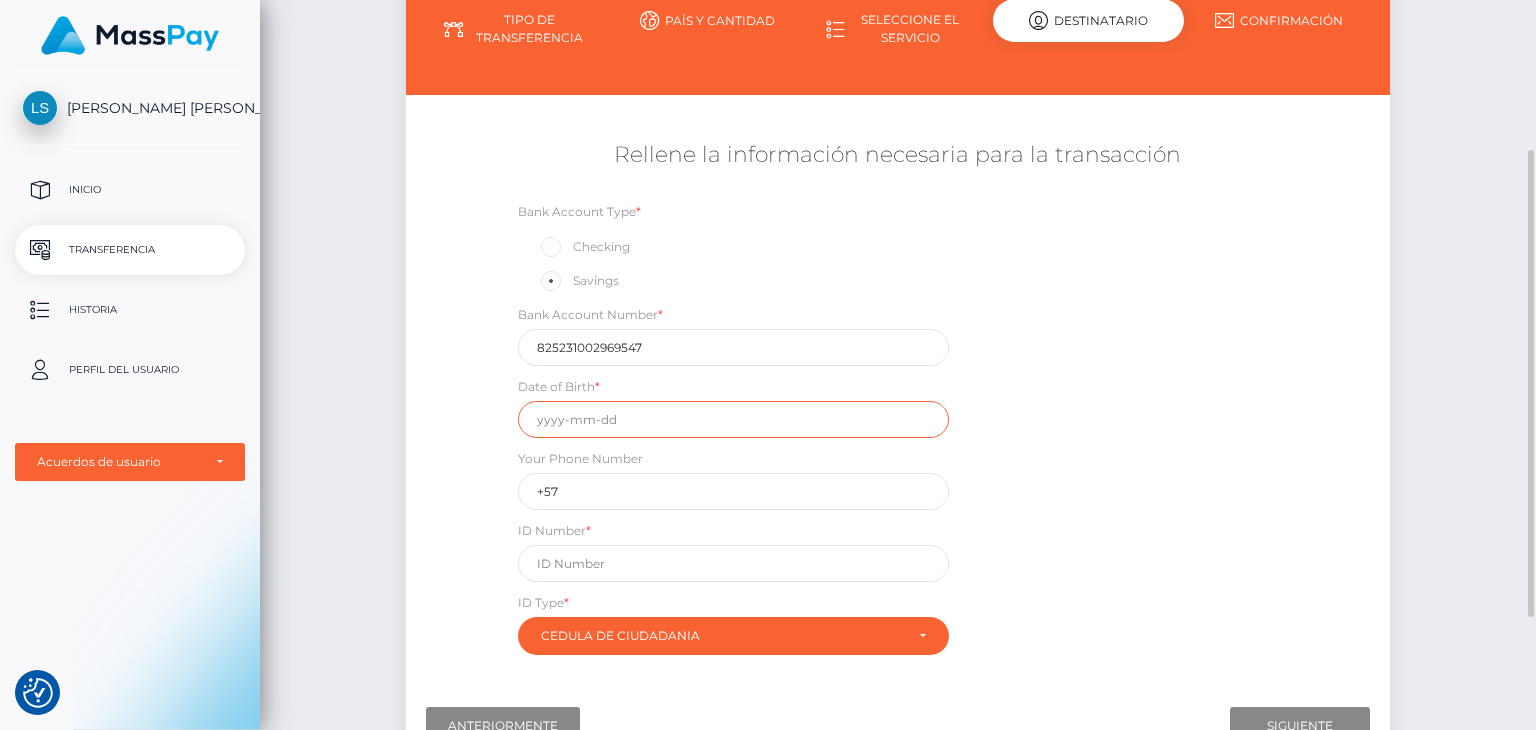 click at bounding box center (733, 419) 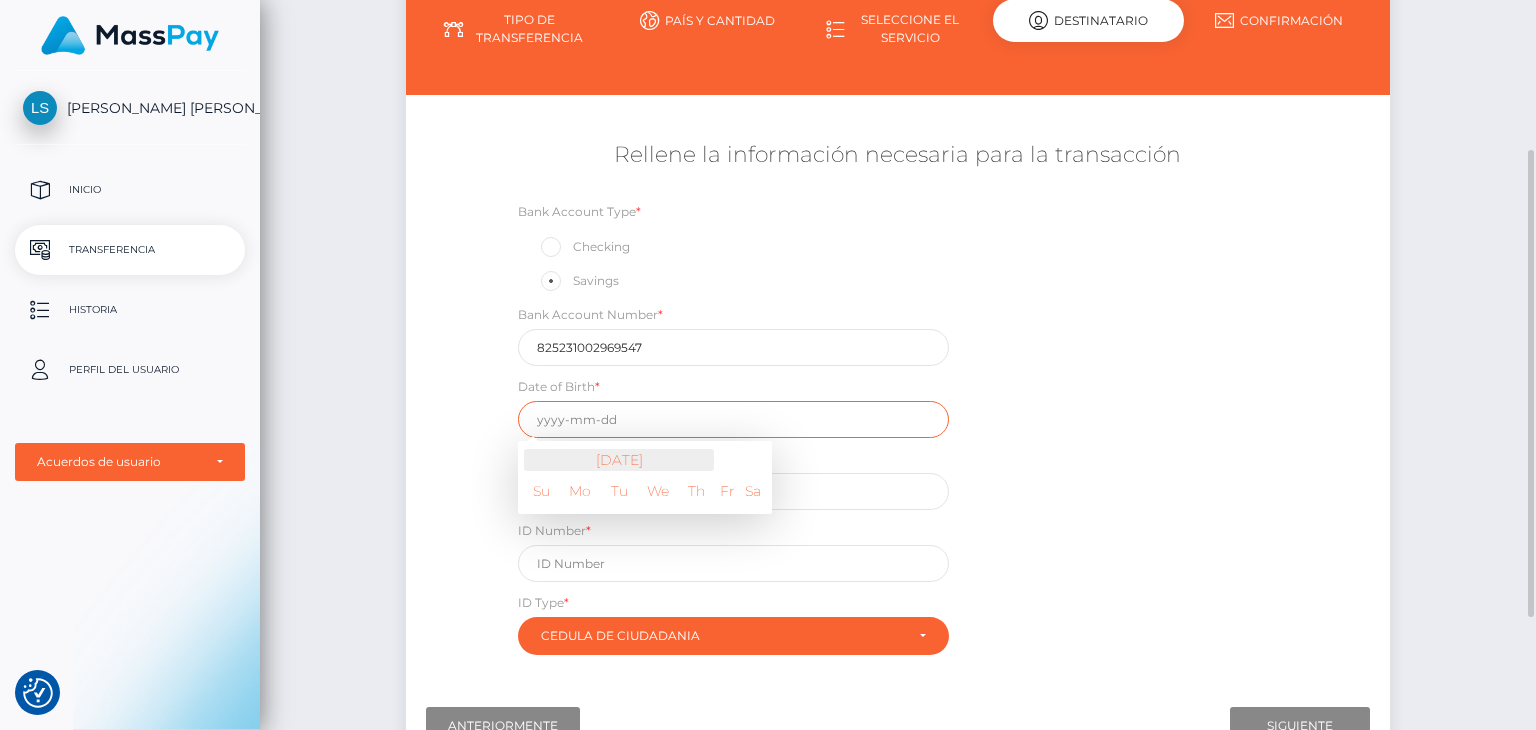 click on "July 2025" at bounding box center [619, 460] 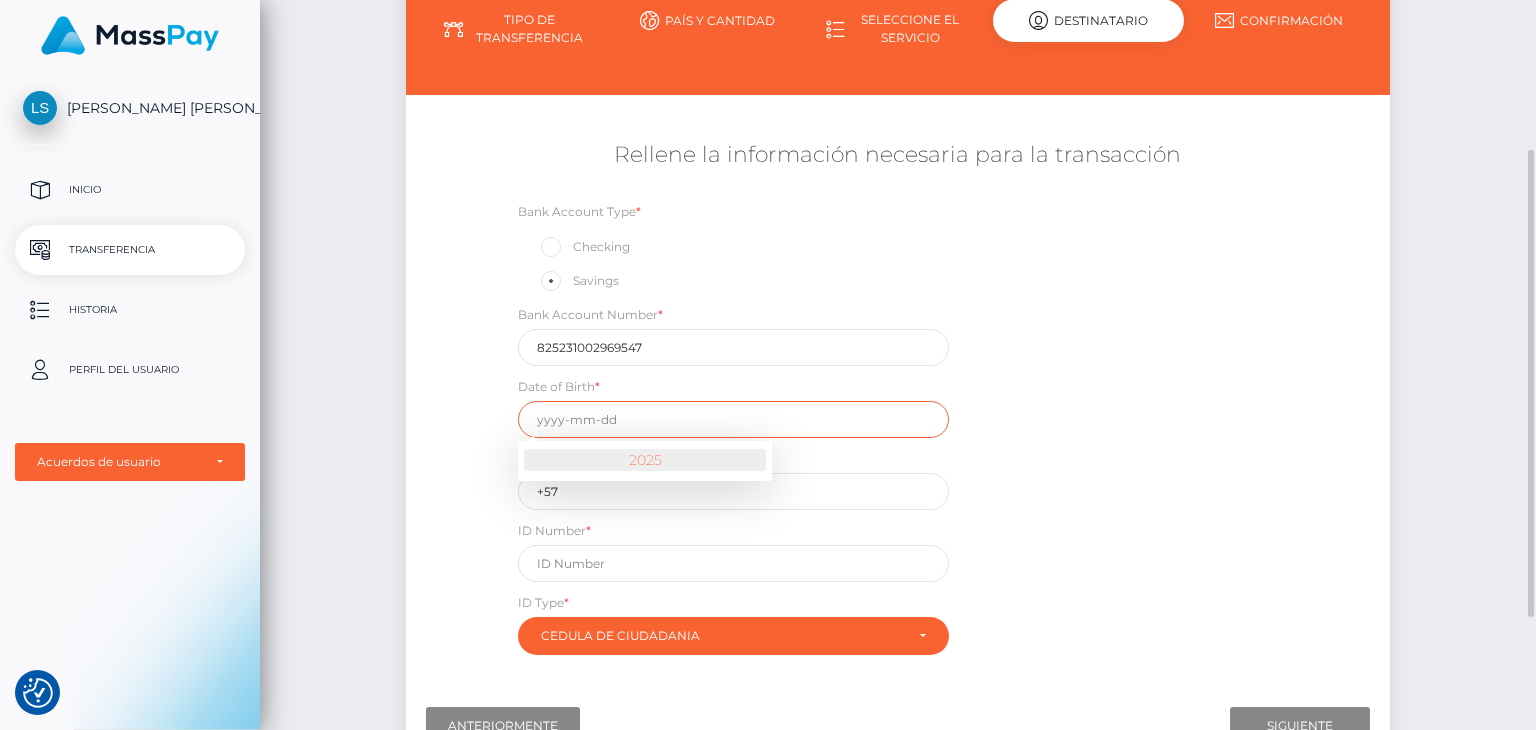 click on "2025" at bounding box center (645, 460) 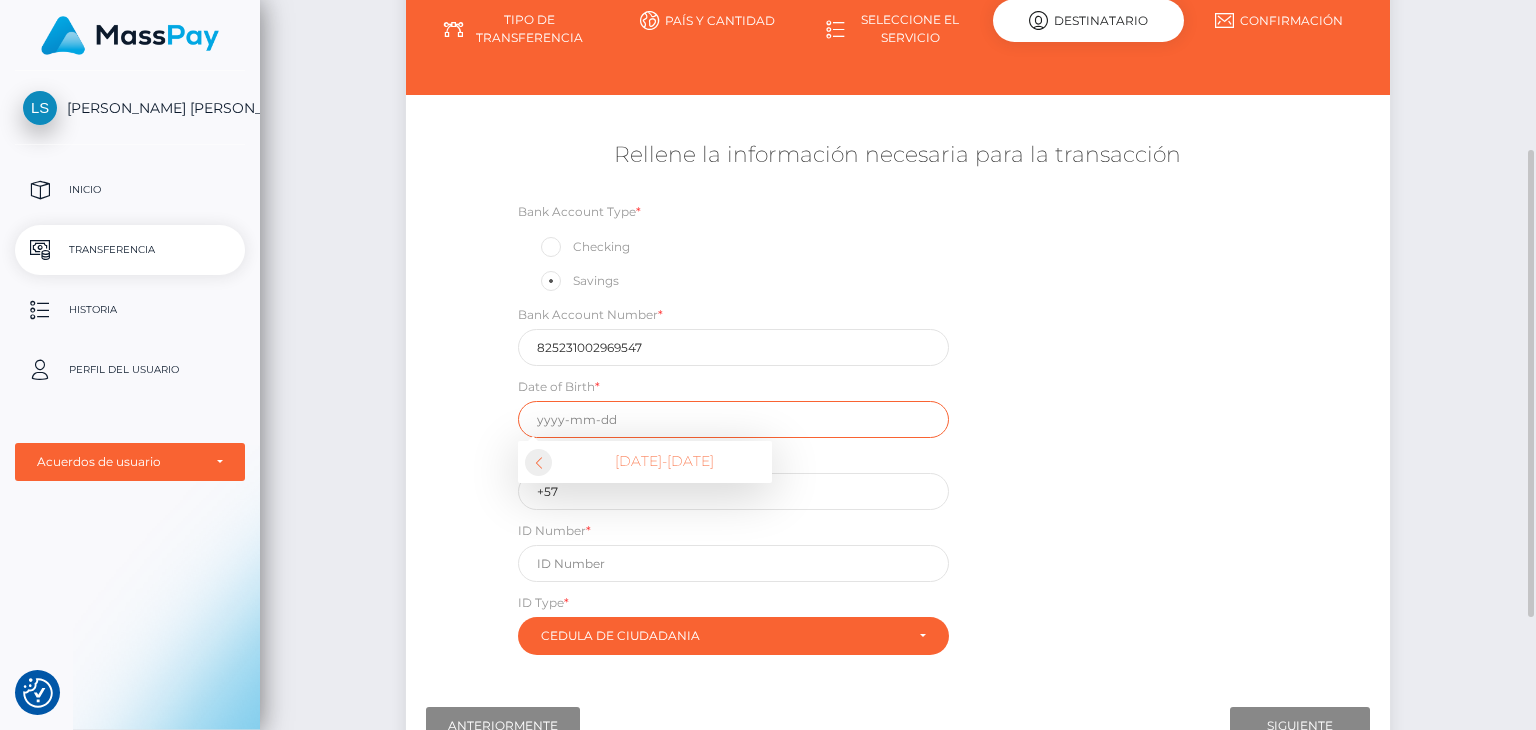 click at bounding box center [538, 462] 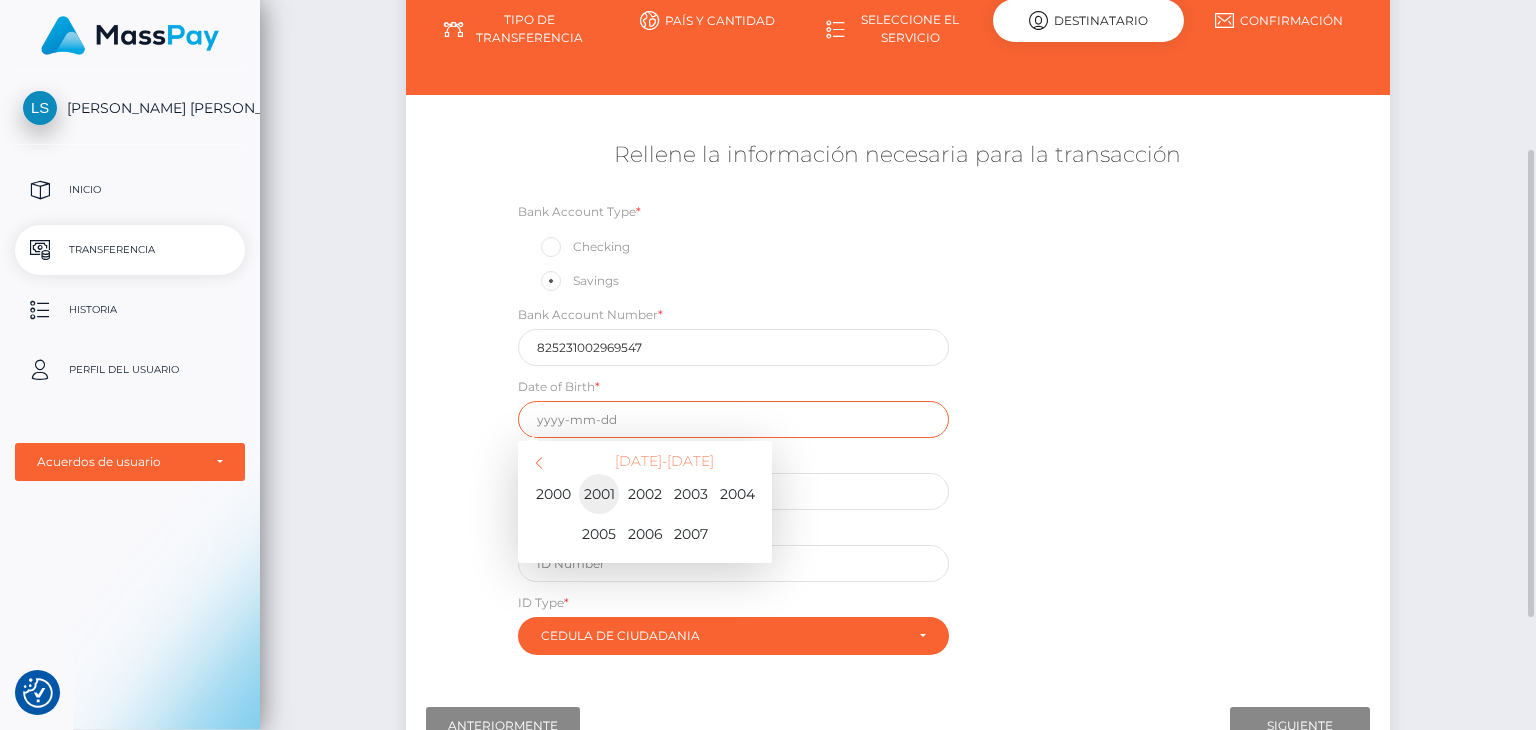 click on "2001" at bounding box center (599, 494) 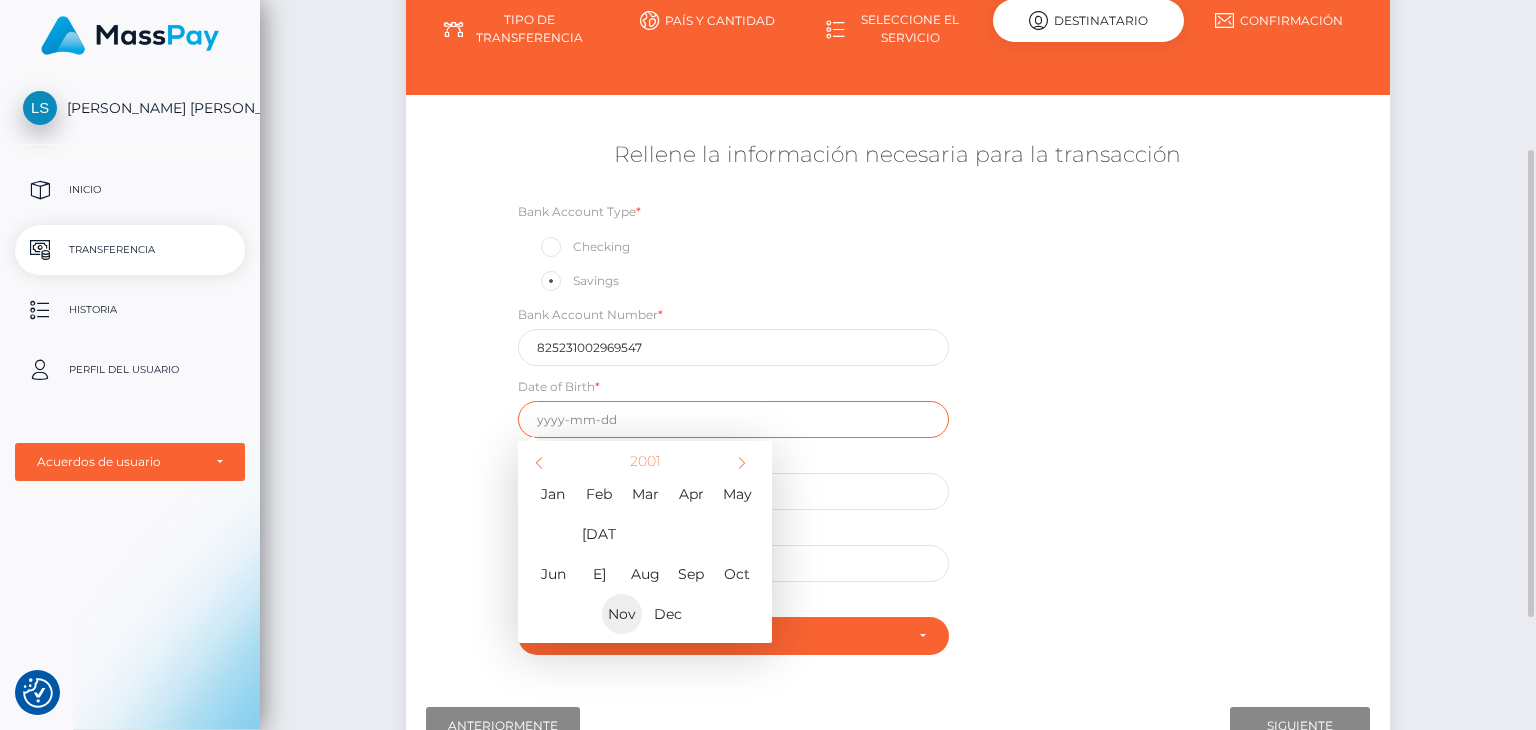 click on "Nov" at bounding box center (622, 614) 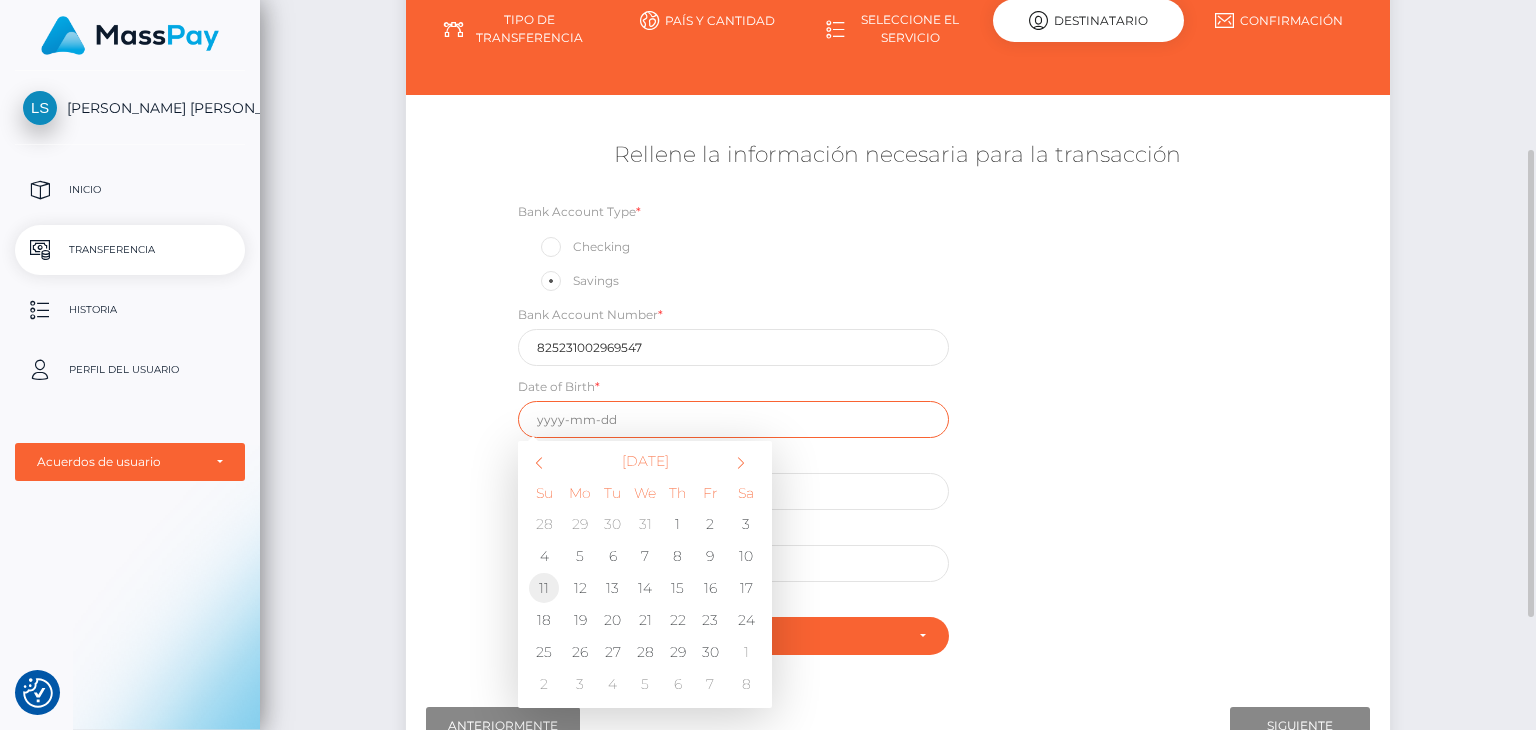 click on "11" at bounding box center [544, 588] 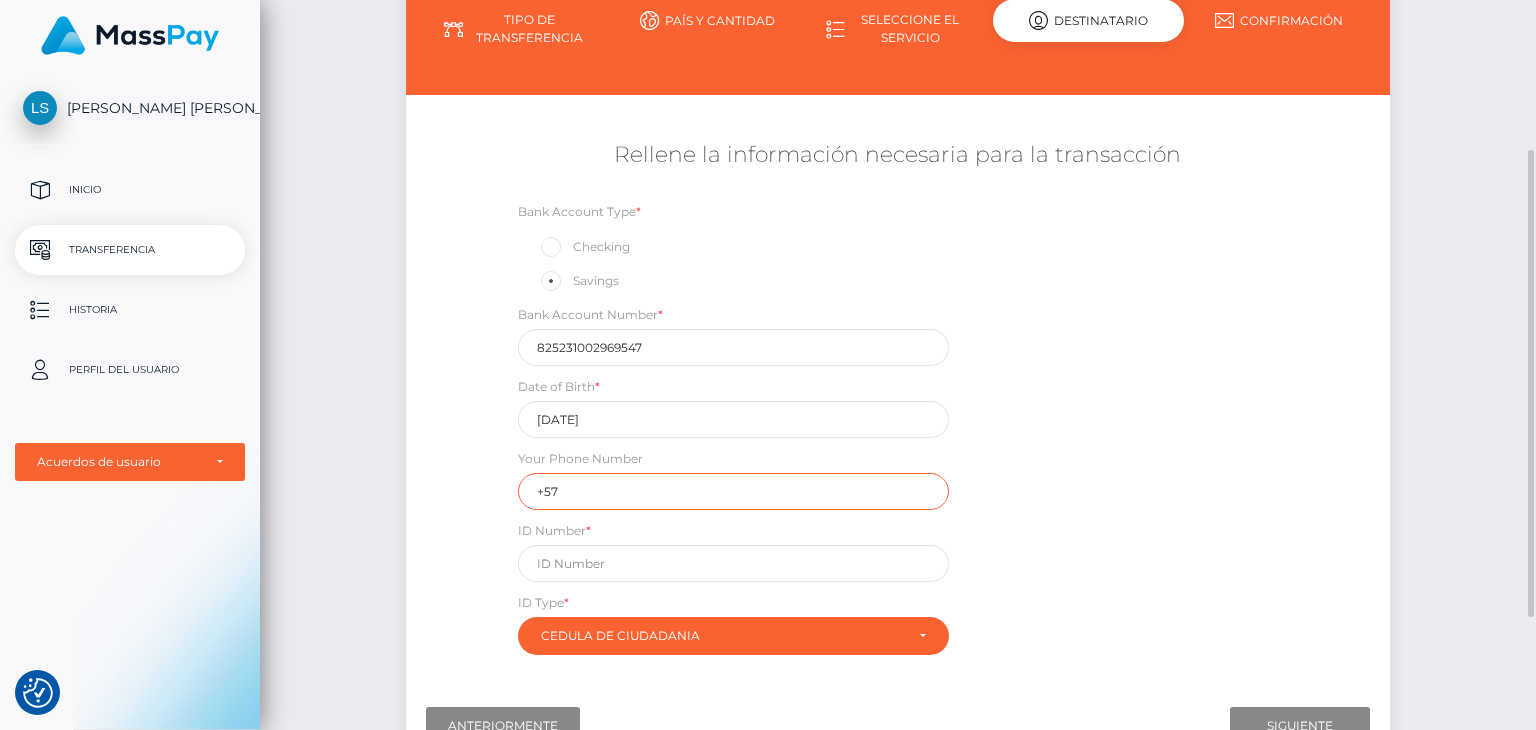 click on "+57" at bounding box center [733, 491] 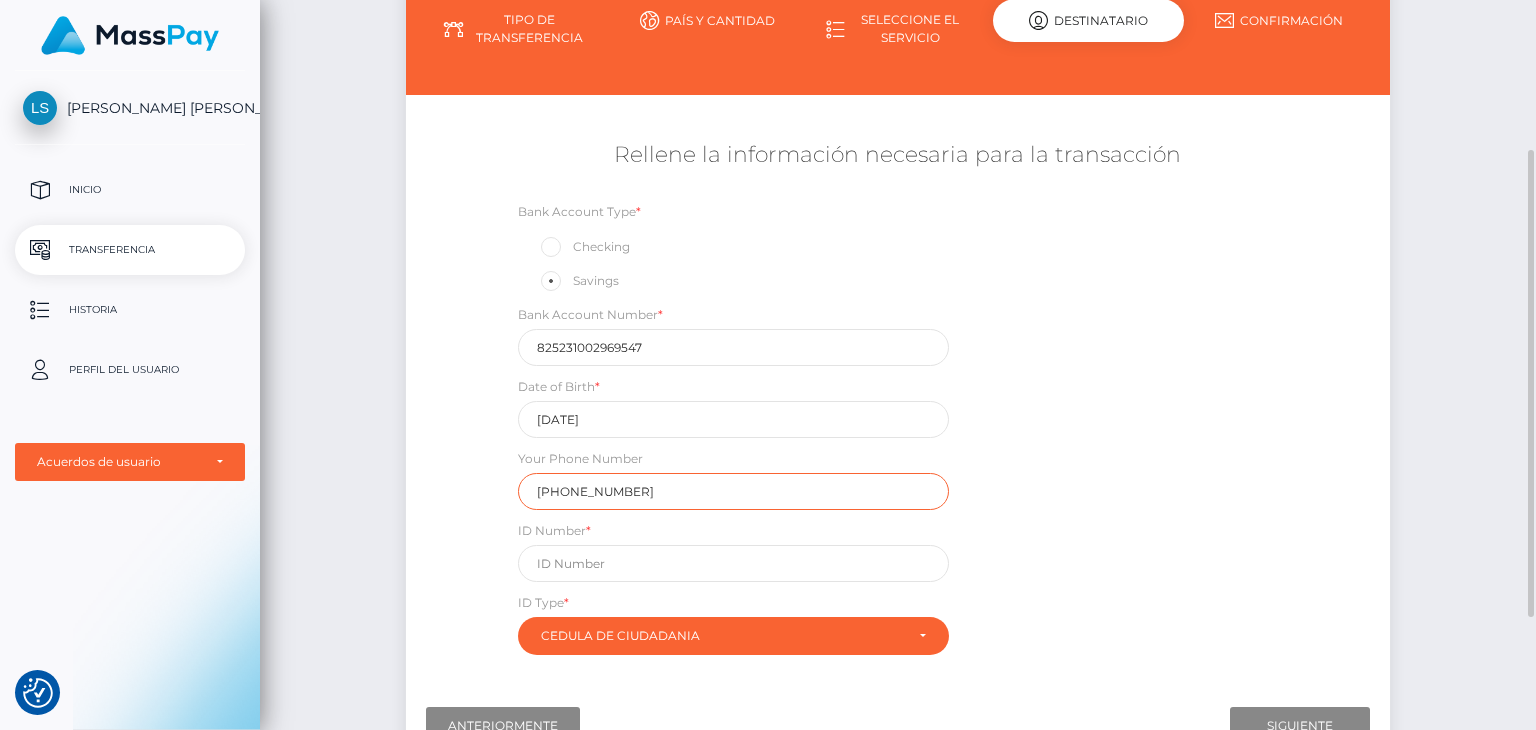 type on "+573212924936" 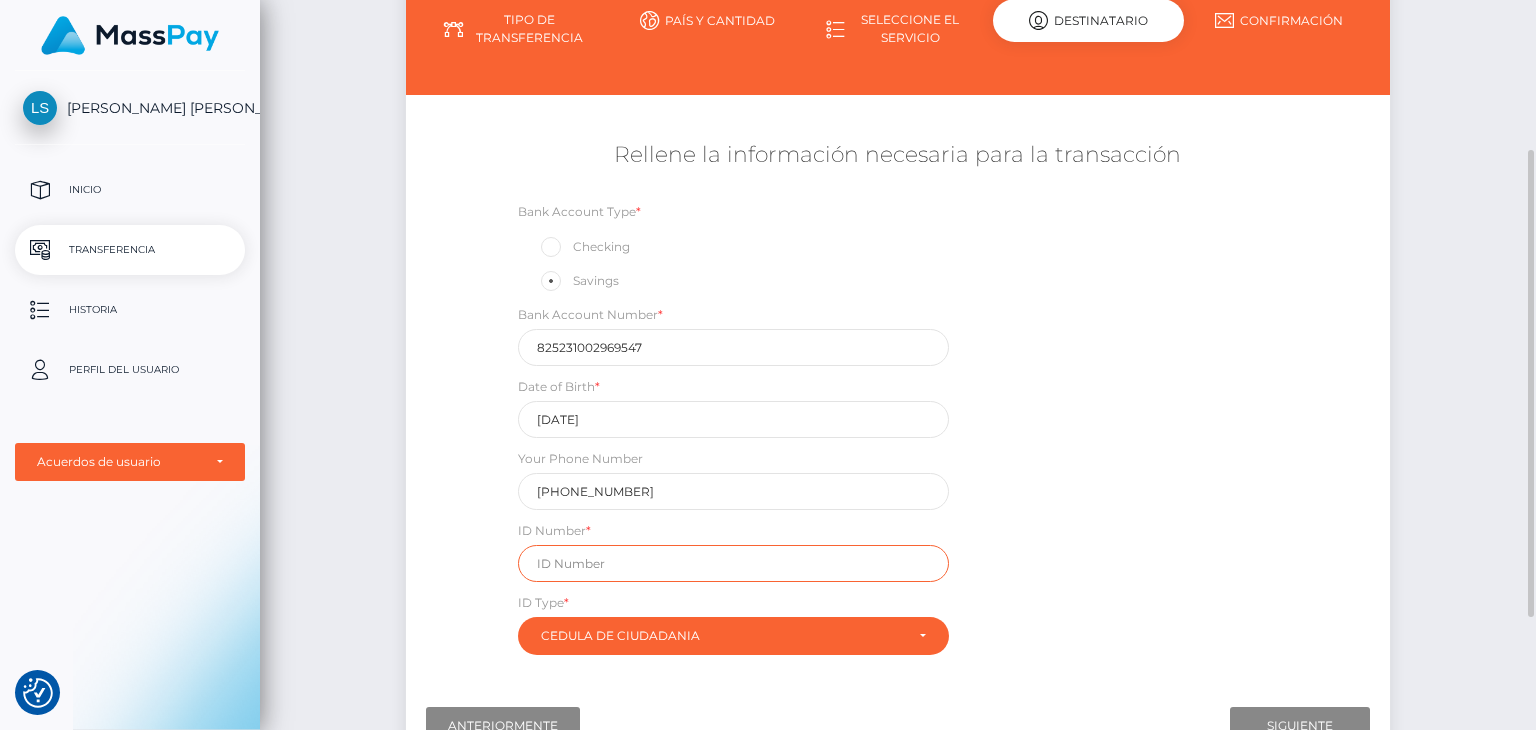 click at bounding box center [733, 563] 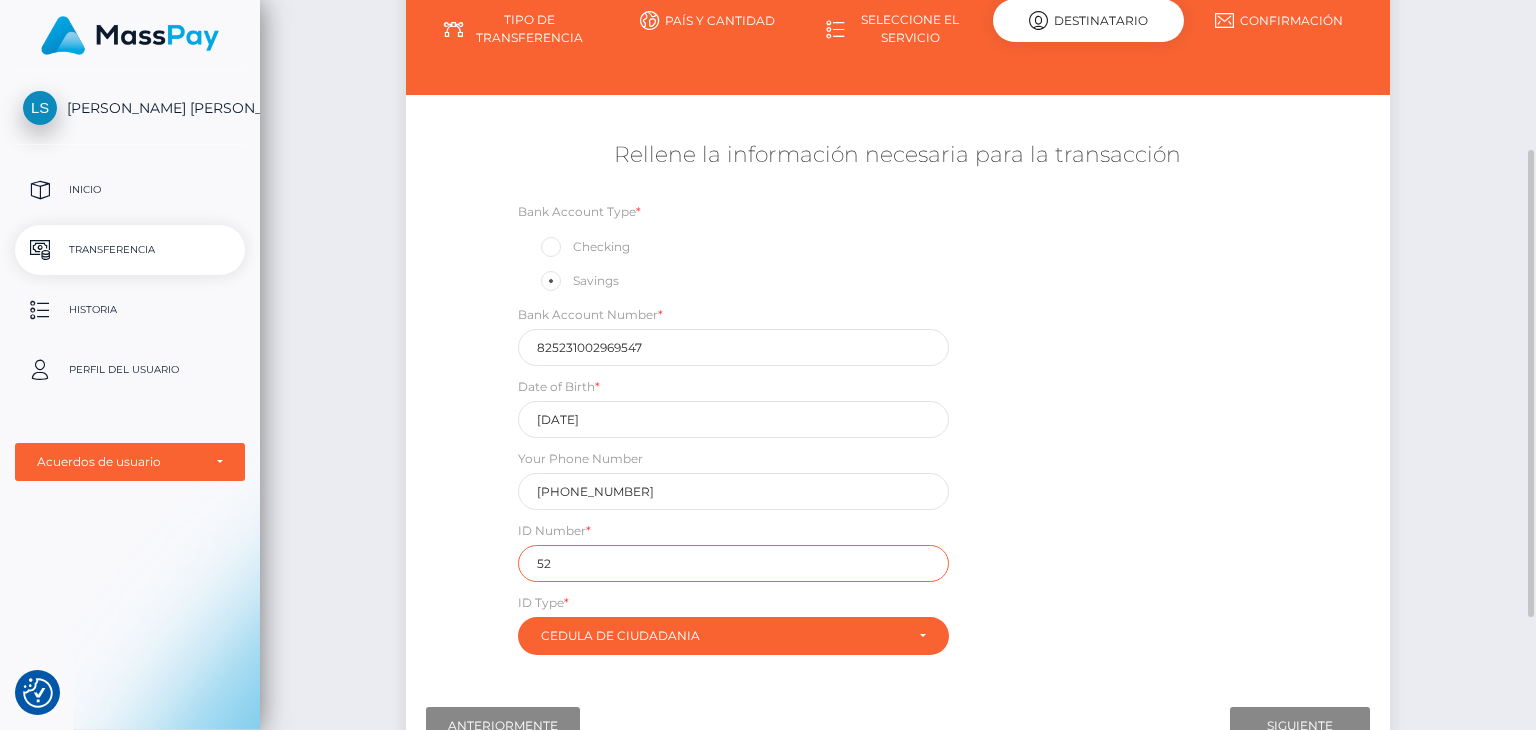 type on "5" 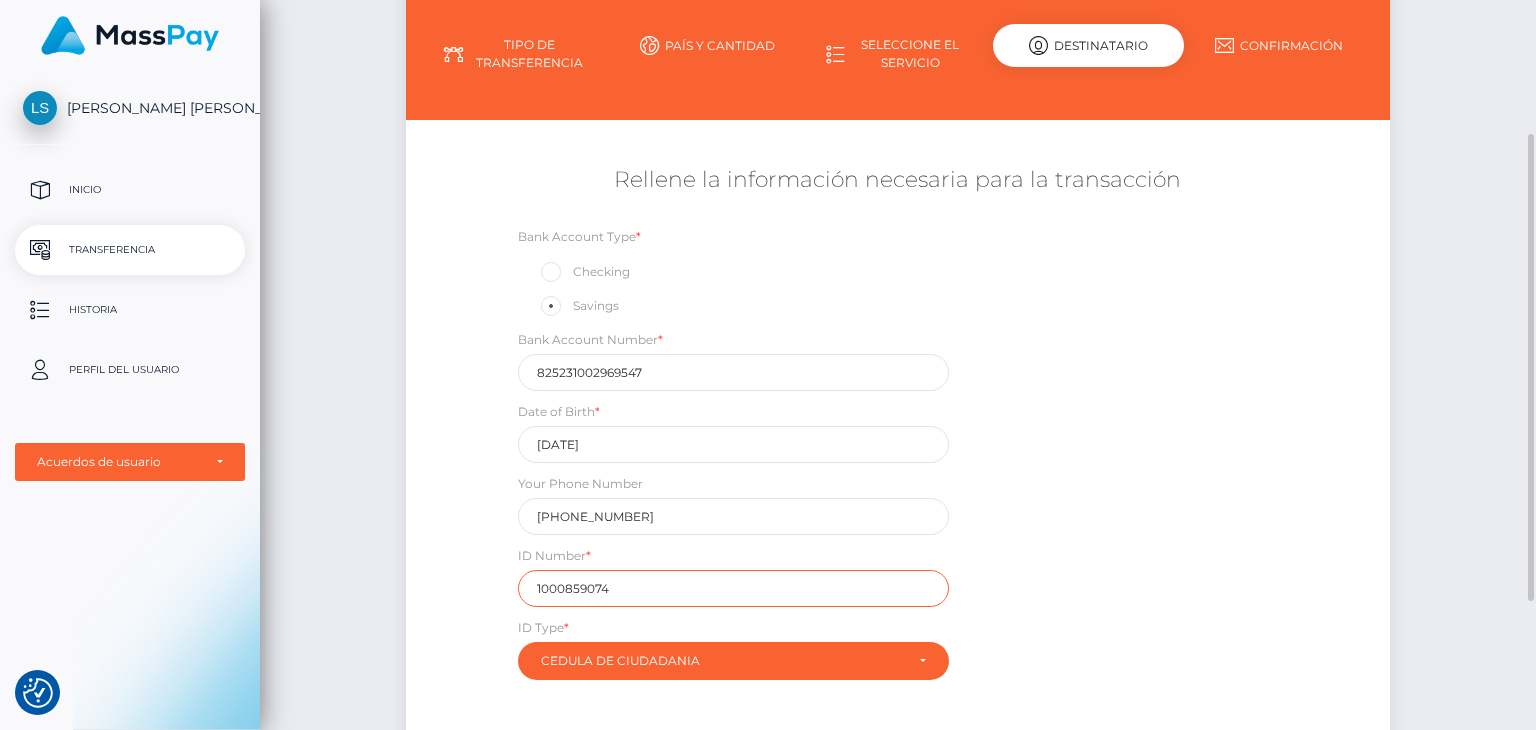 scroll, scrollTop: 409, scrollLeft: 0, axis: vertical 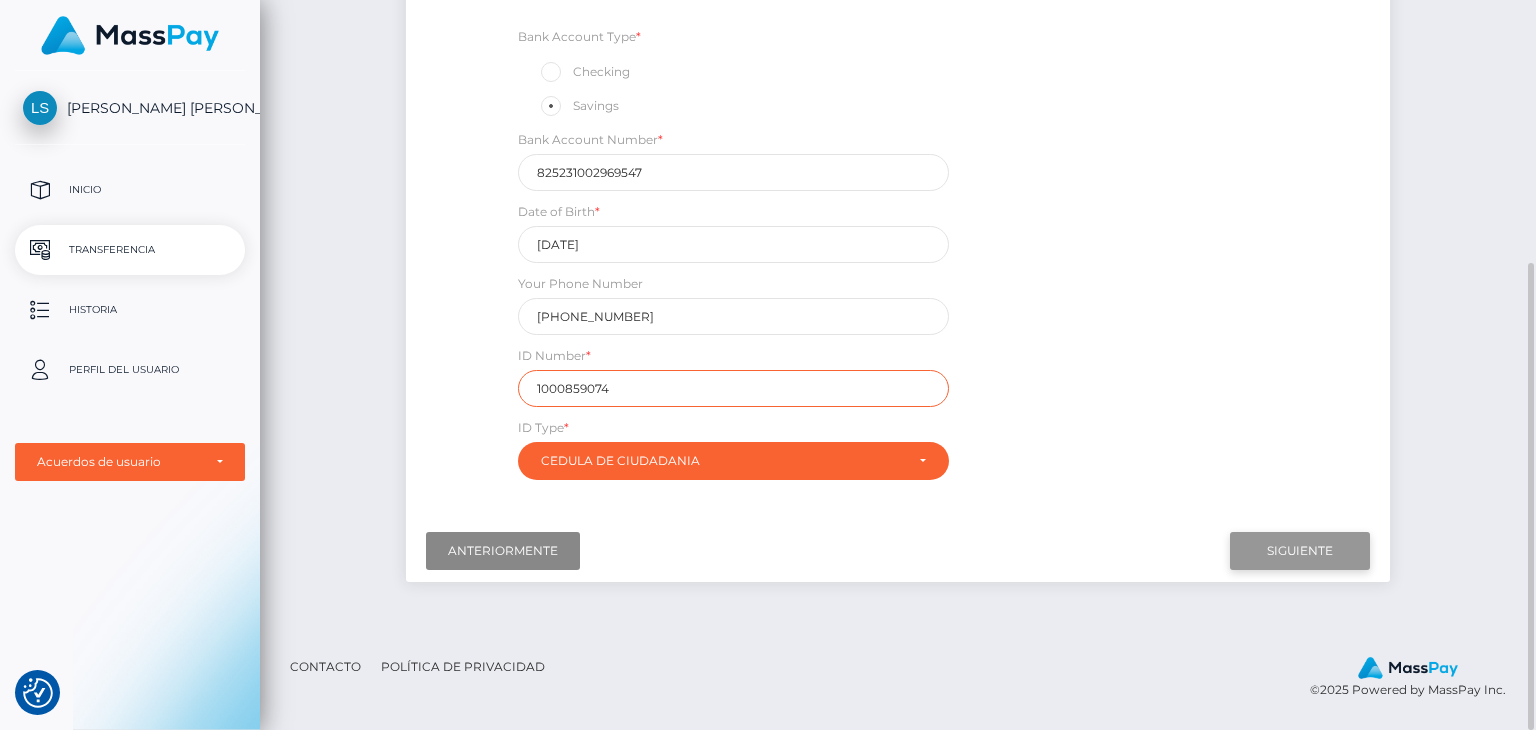 type on "1000859074" 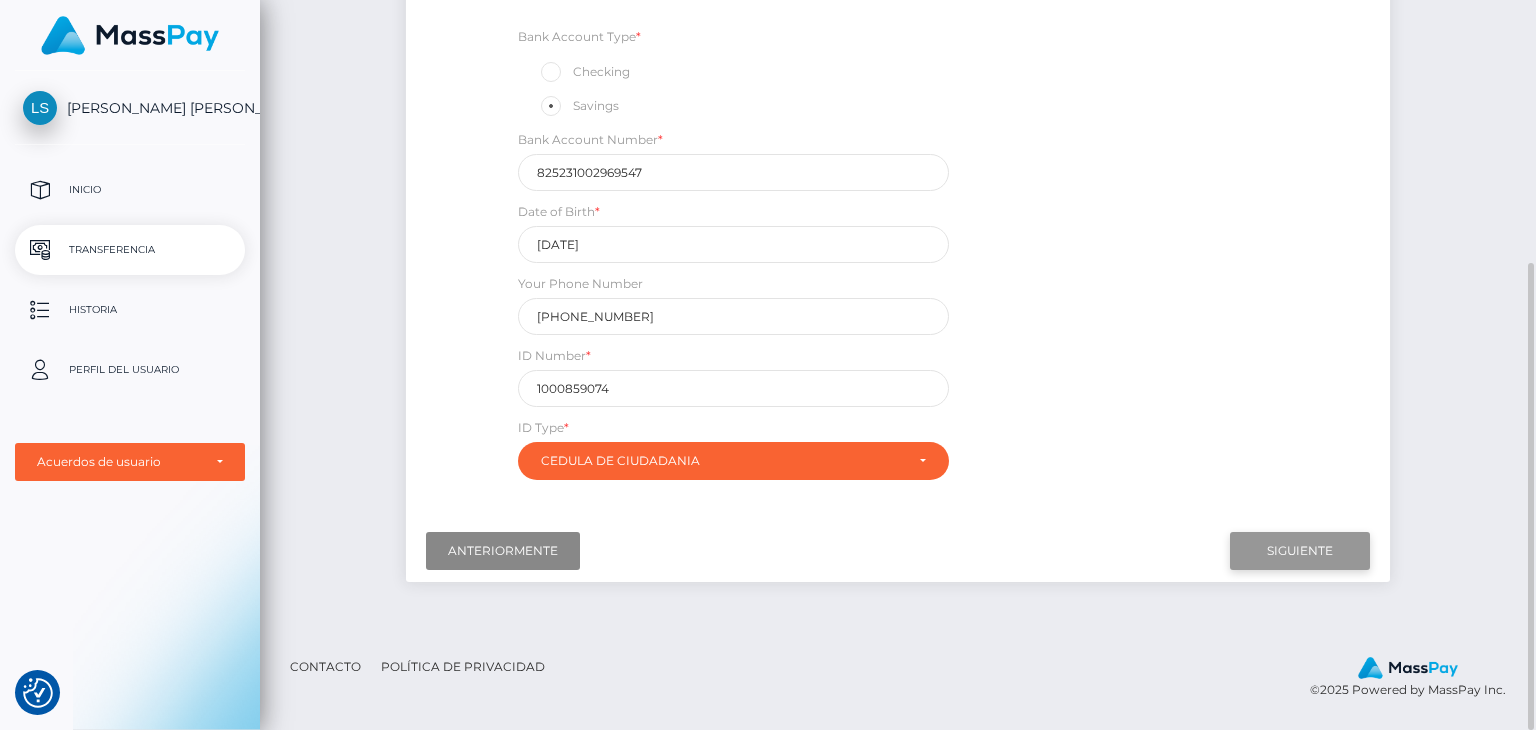 click on "Siguiente" at bounding box center [1300, 551] 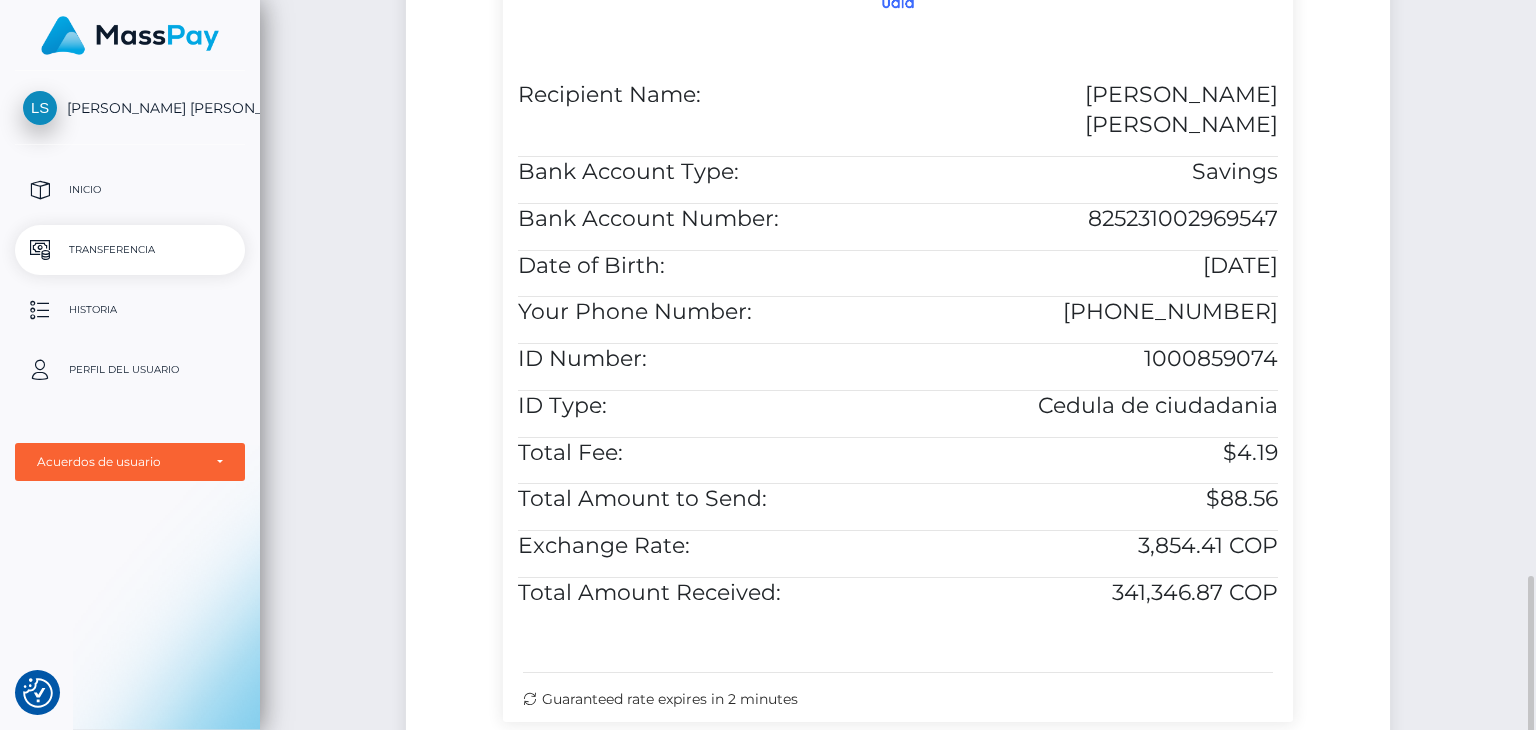 scroll, scrollTop: 842, scrollLeft: 0, axis: vertical 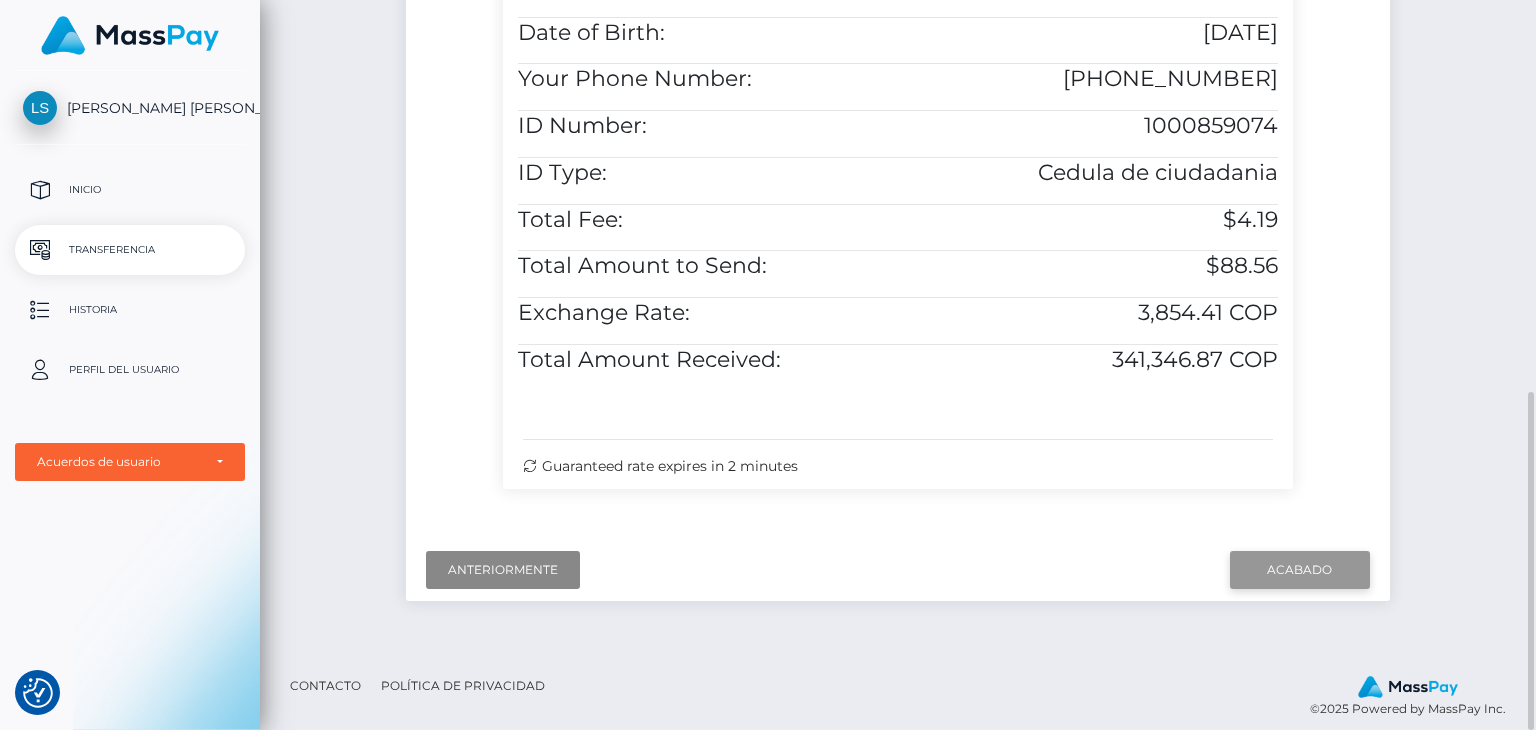 click on "Acabado" at bounding box center [1300, 570] 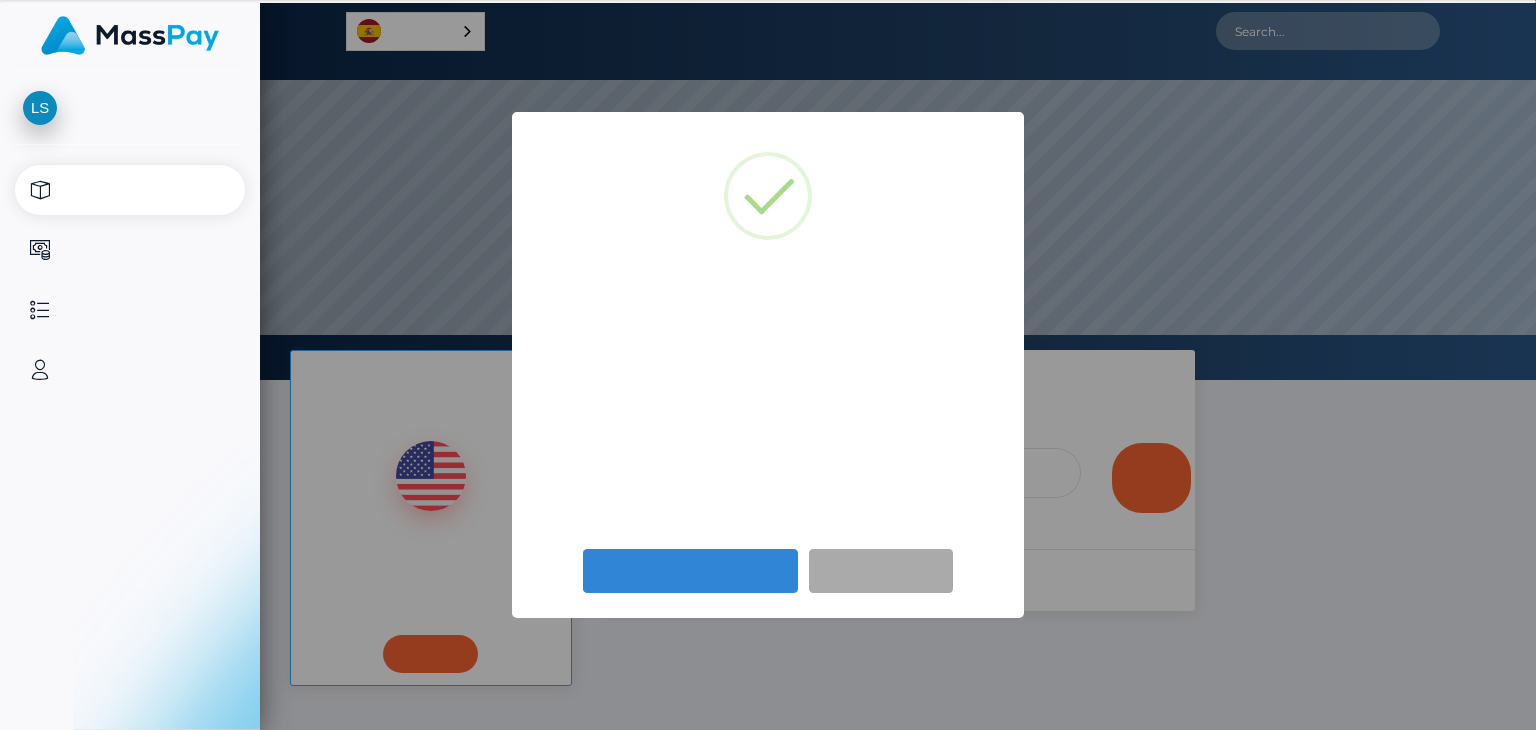 scroll, scrollTop: 0, scrollLeft: 0, axis: both 